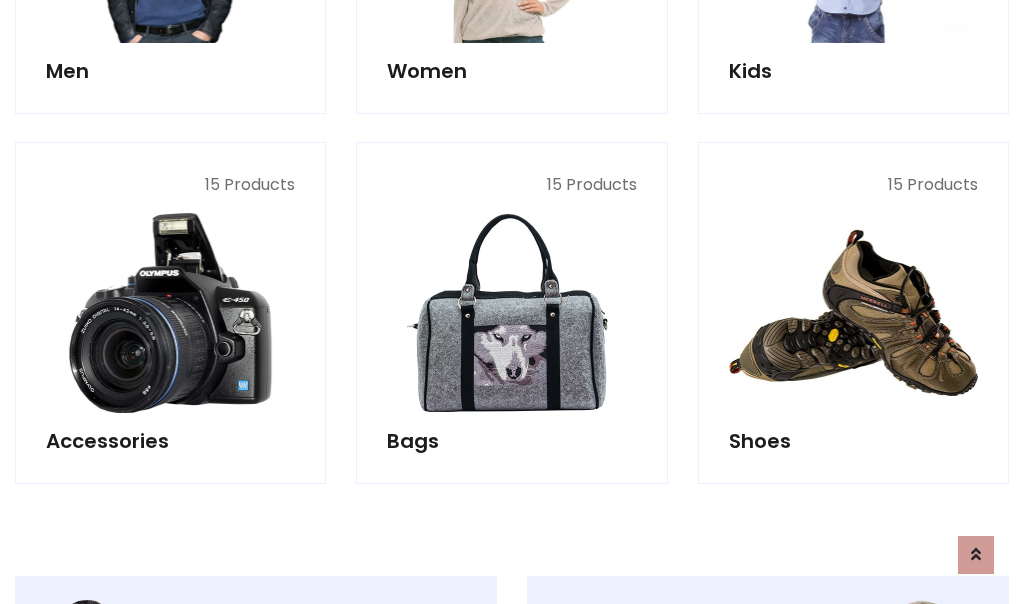 scroll, scrollTop: 853, scrollLeft: 0, axis: vertical 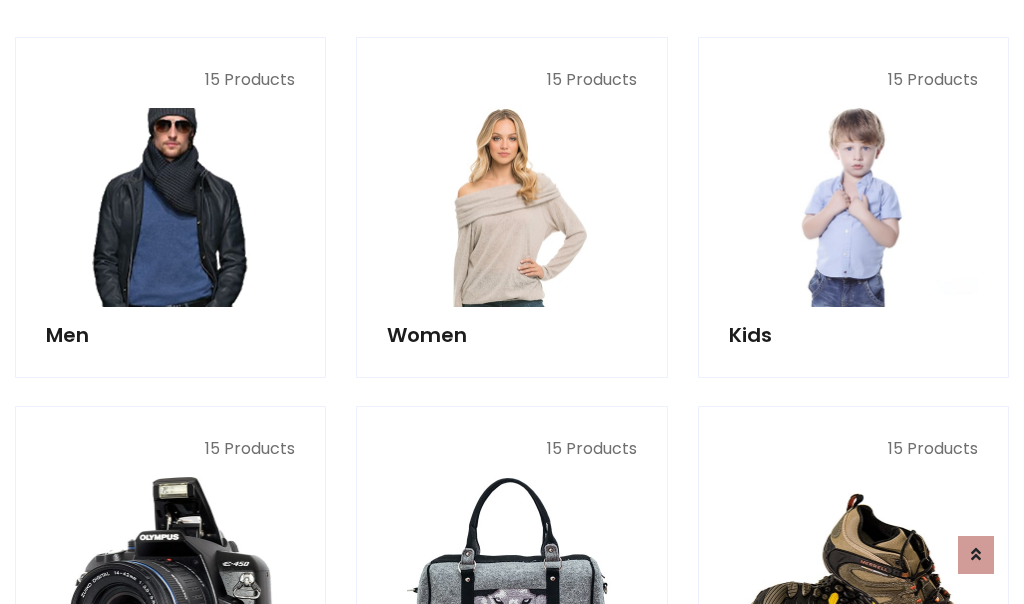 click at bounding box center [170, 207] 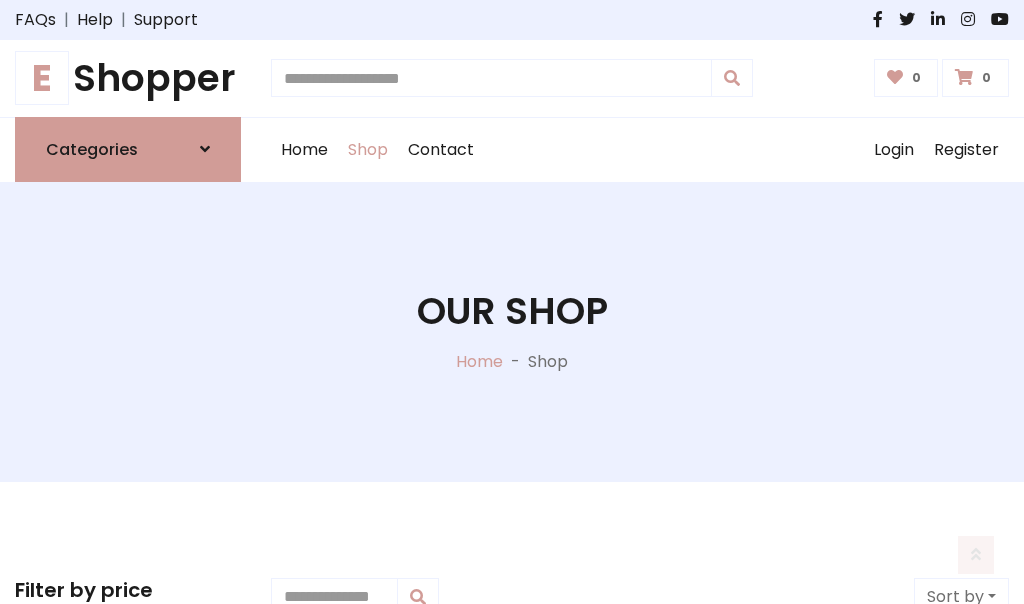 scroll, scrollTop: 807, scrollLeft: 0, axis: vertical 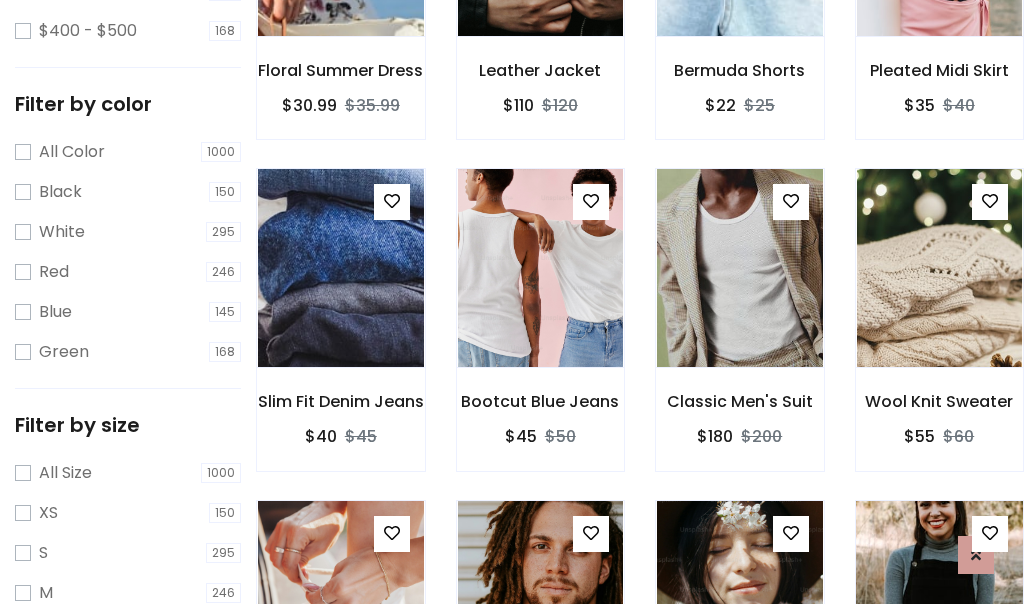 click at bounding box center (939, 600) 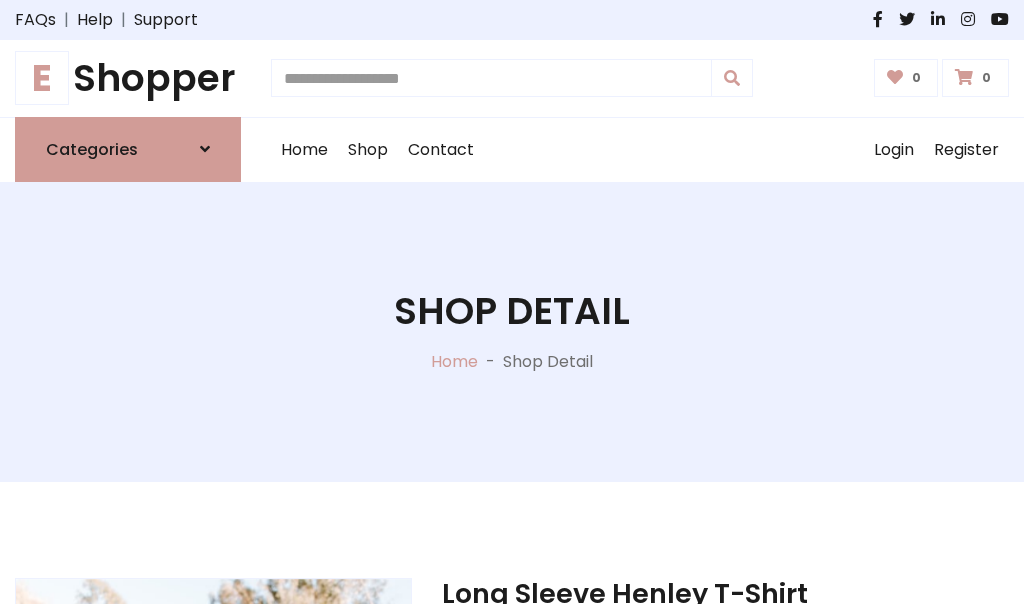 scroll, scrollTop: 0, scrollLeft: 0, axis: both 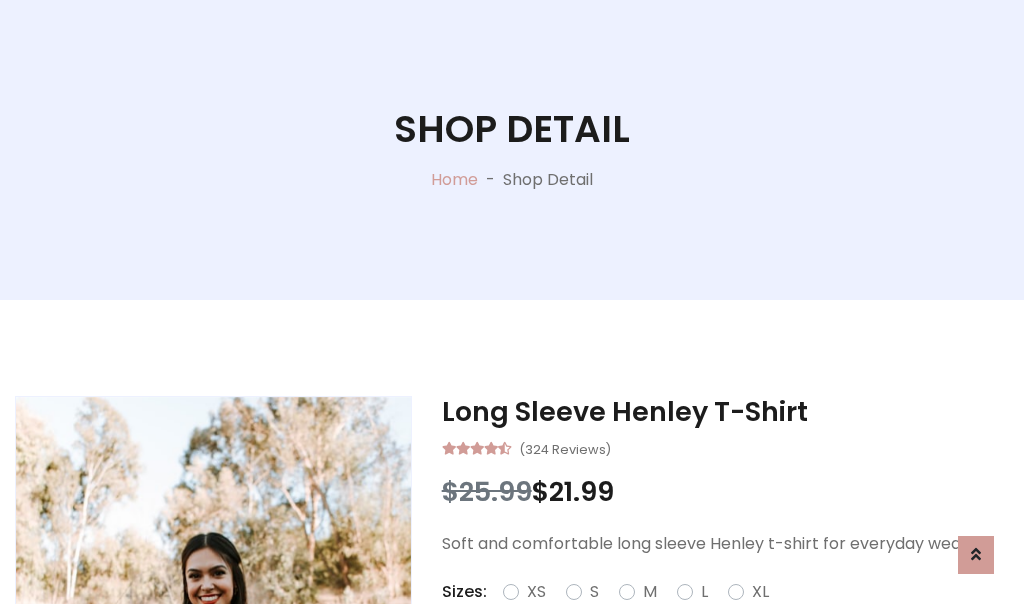 click on "Red" at bounding box center (732, 616) 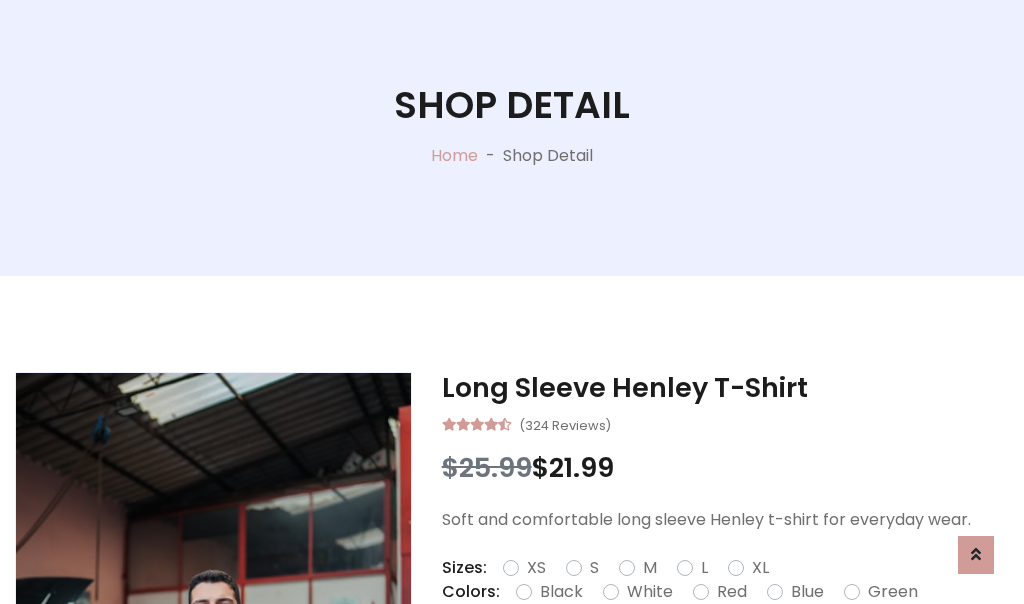 click on "Add To Cart" at bounding box center [663, 655] 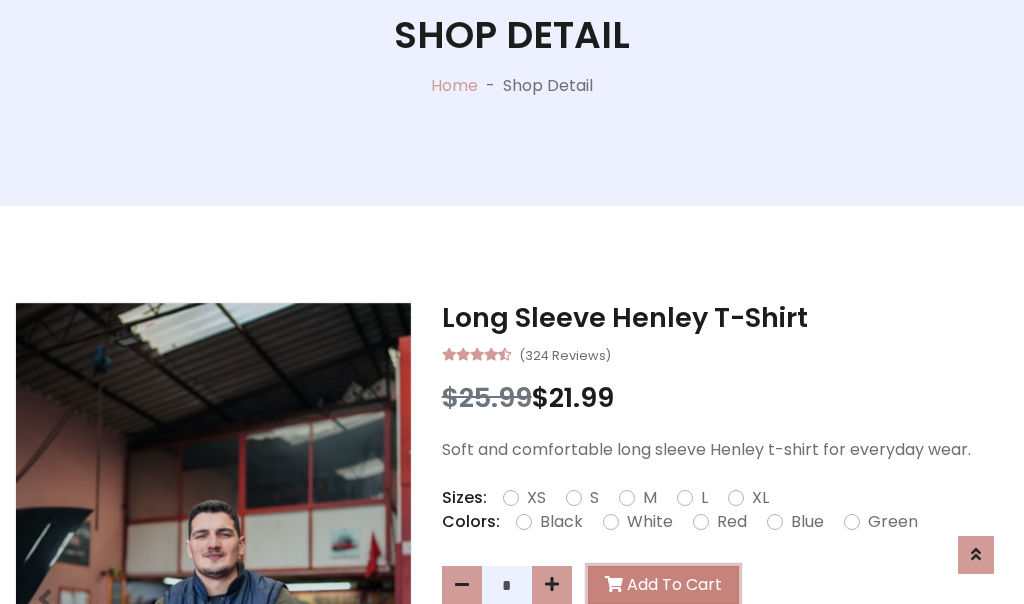scroll, scrollTop: 0, scrollLeft: 0, axis: both 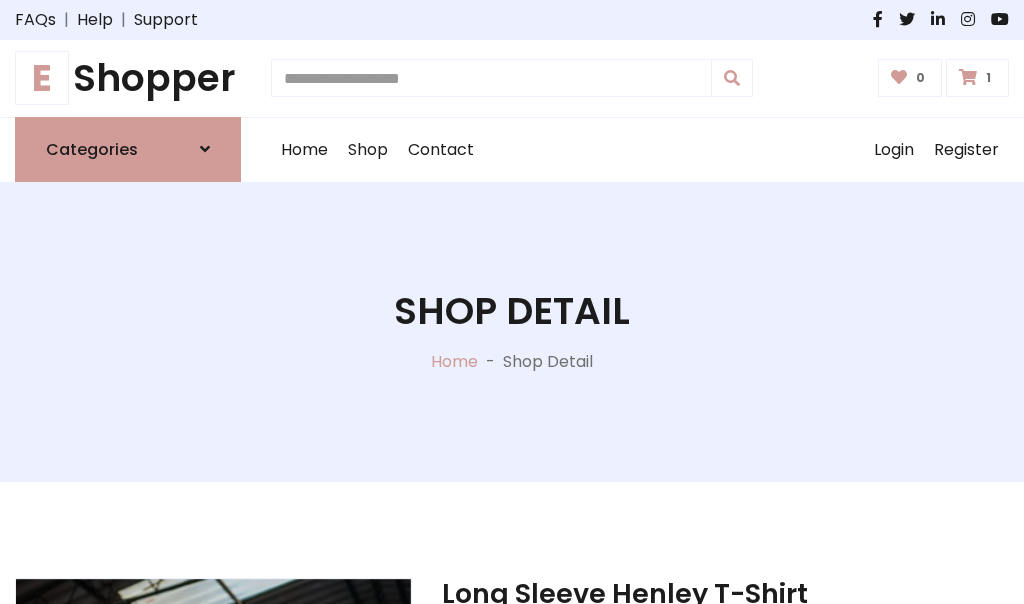 click at bounding box center (968, 77) 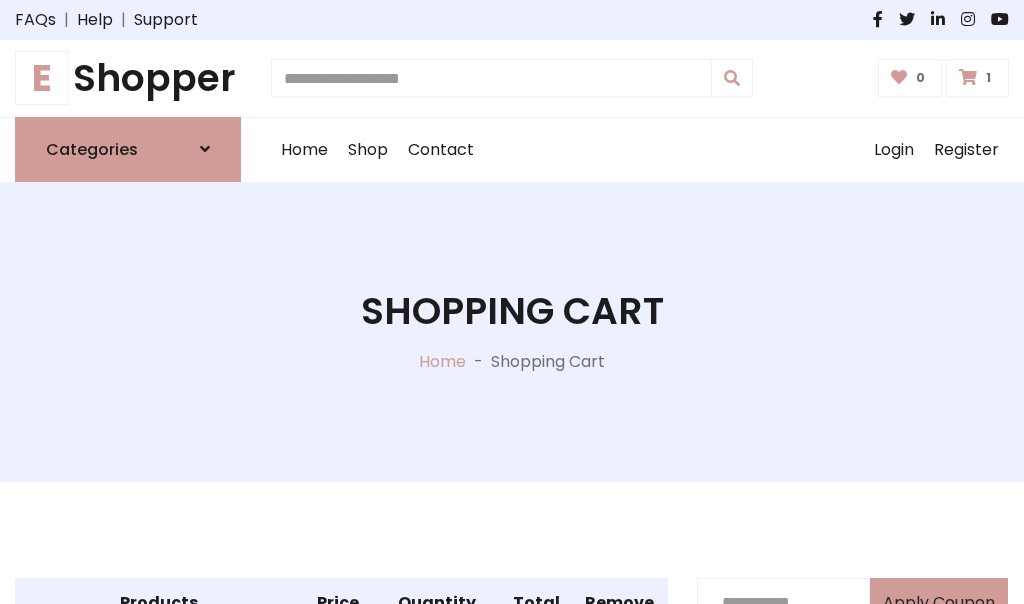 scroll, scrollTop: 474, scrollLeft: 0, axis: vertical 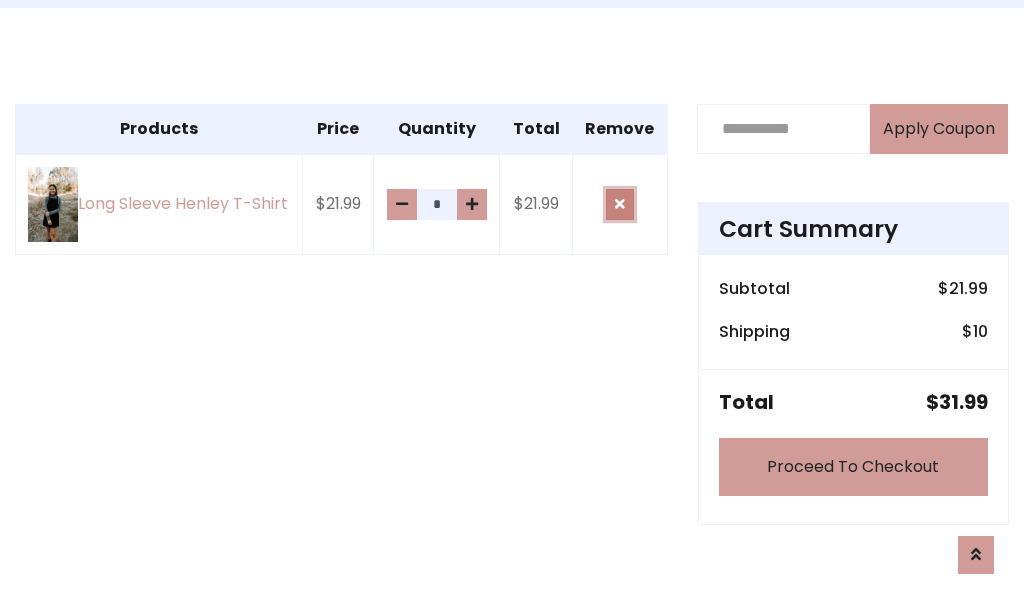 click at bounding box center (620, 204) 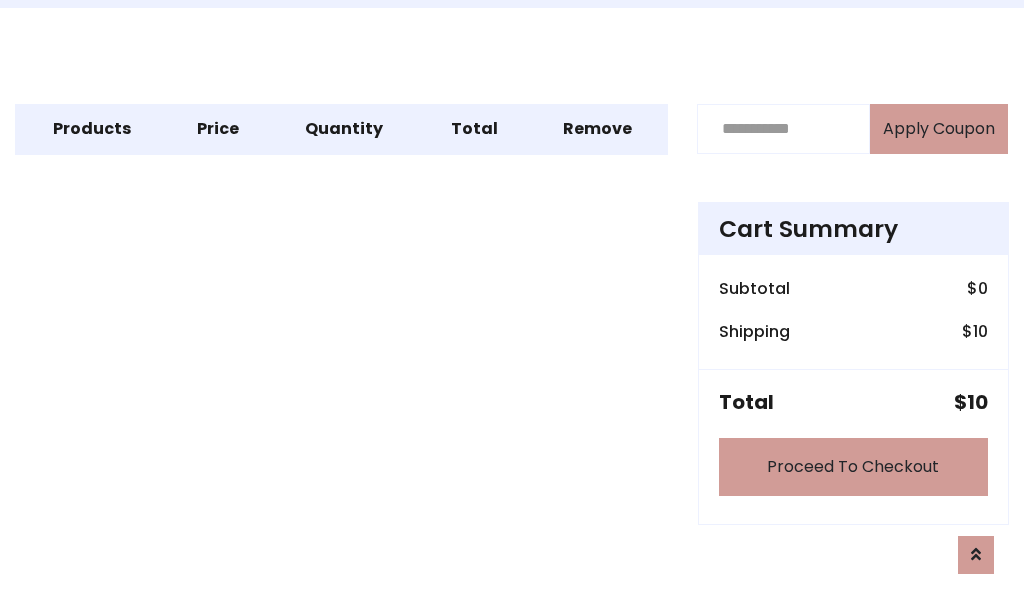 scroll, scrollTop: 247, scrollLeft: 0, axis: vertical 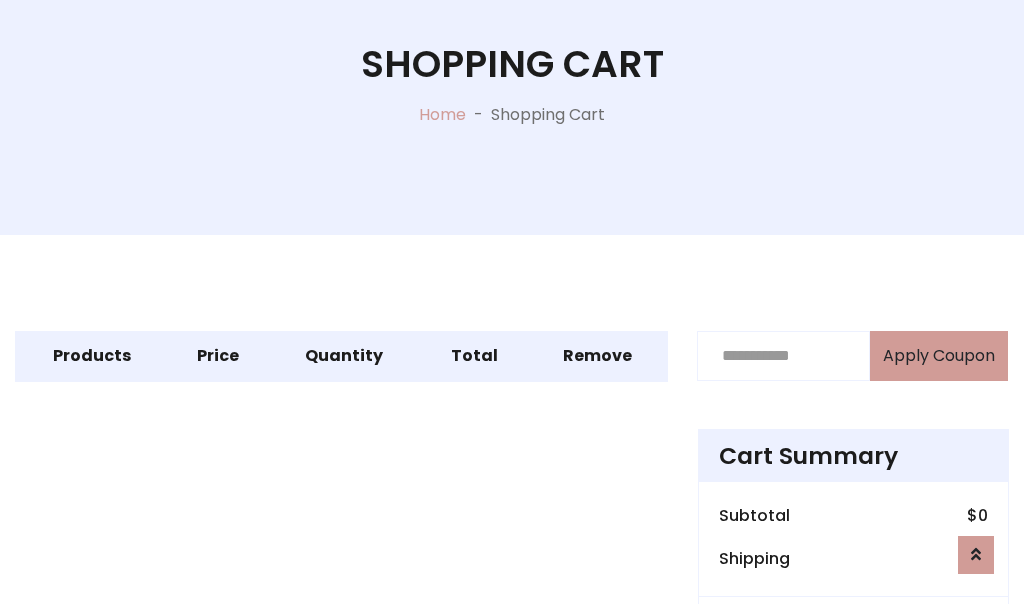 click on "Proceed To Checkout" at bounding box center [853, 694] 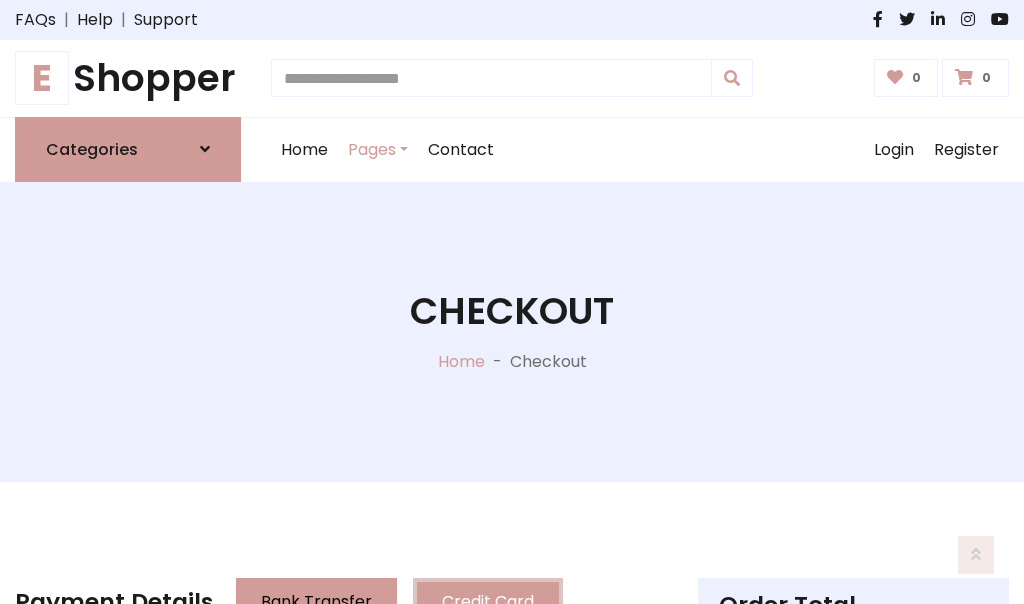 scroll, scrollTop: 137, scrollLeft: 0, axis: vertical 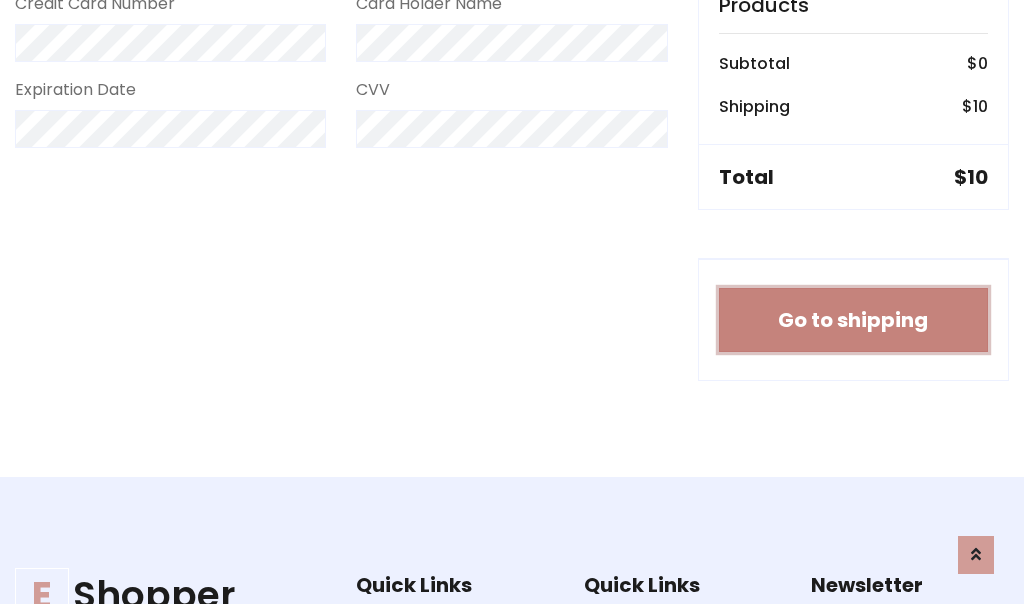 click on "Go to shipping" at bounding box center (853, 320) 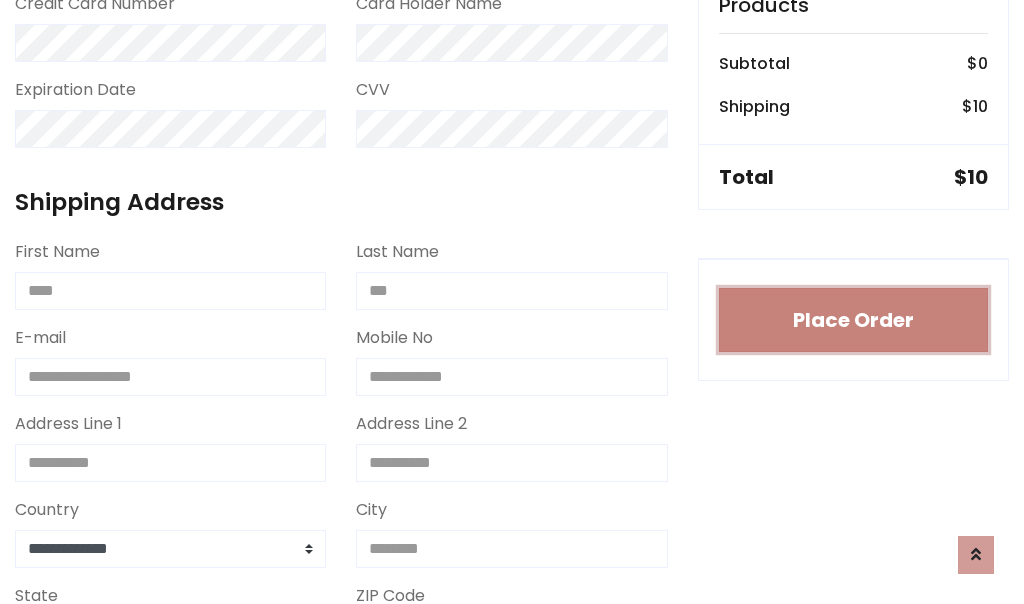 type 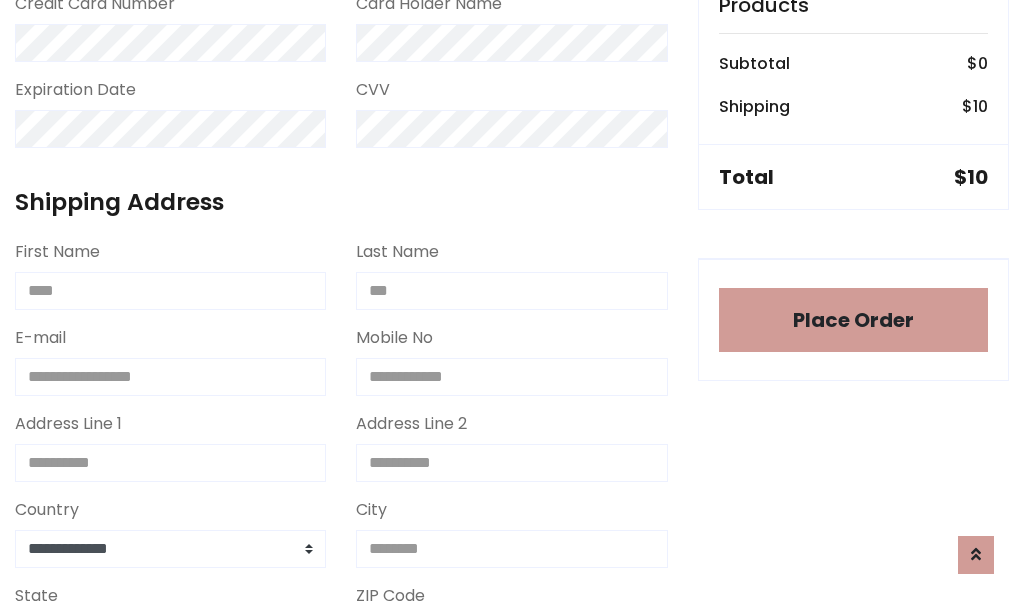 scroll, scrollTop: 1216, scrollLeft: 0, axis: vertical 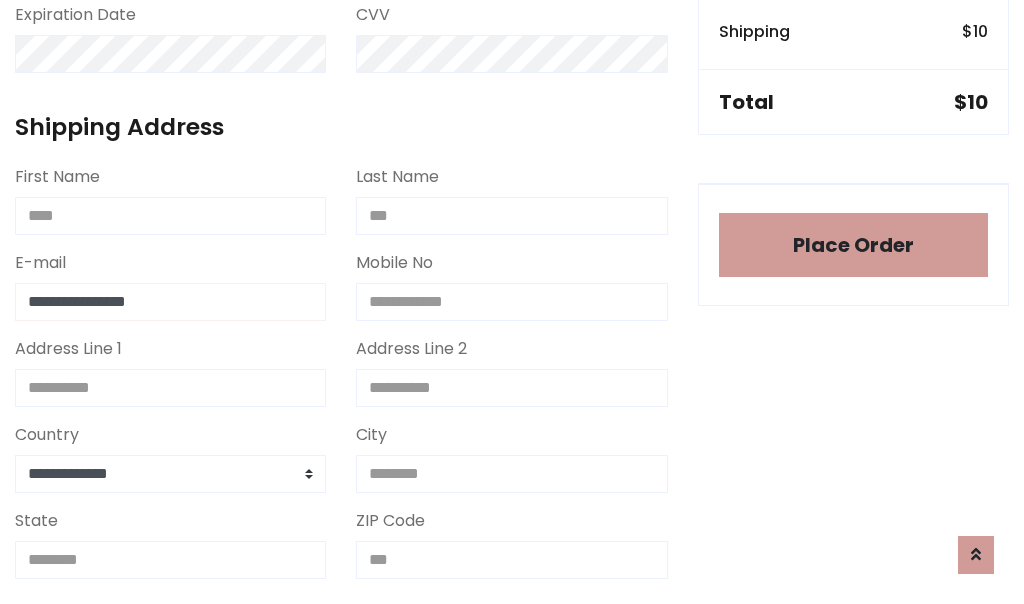 type on "**********" 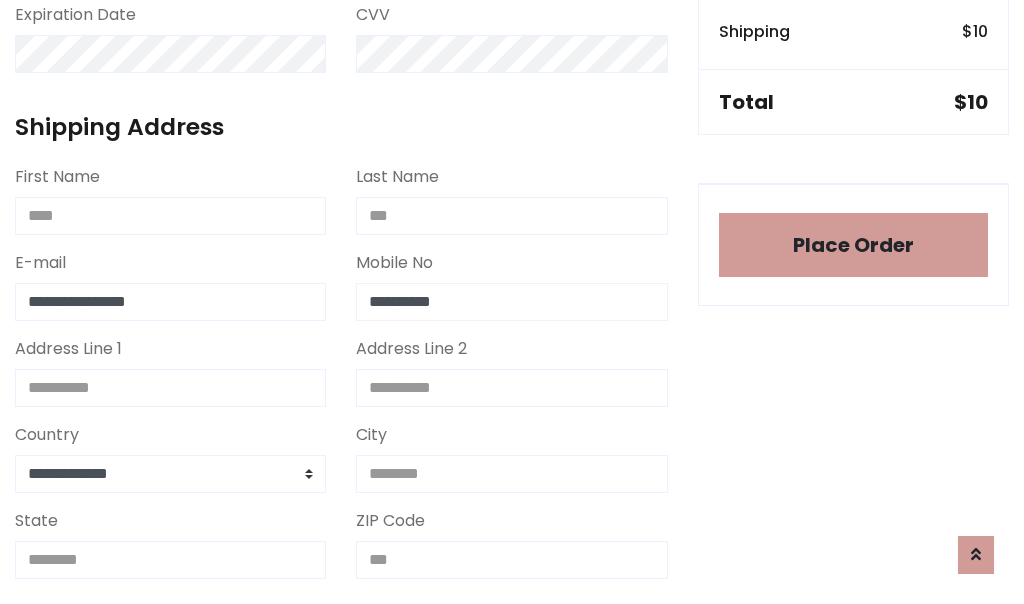 type on "**********" 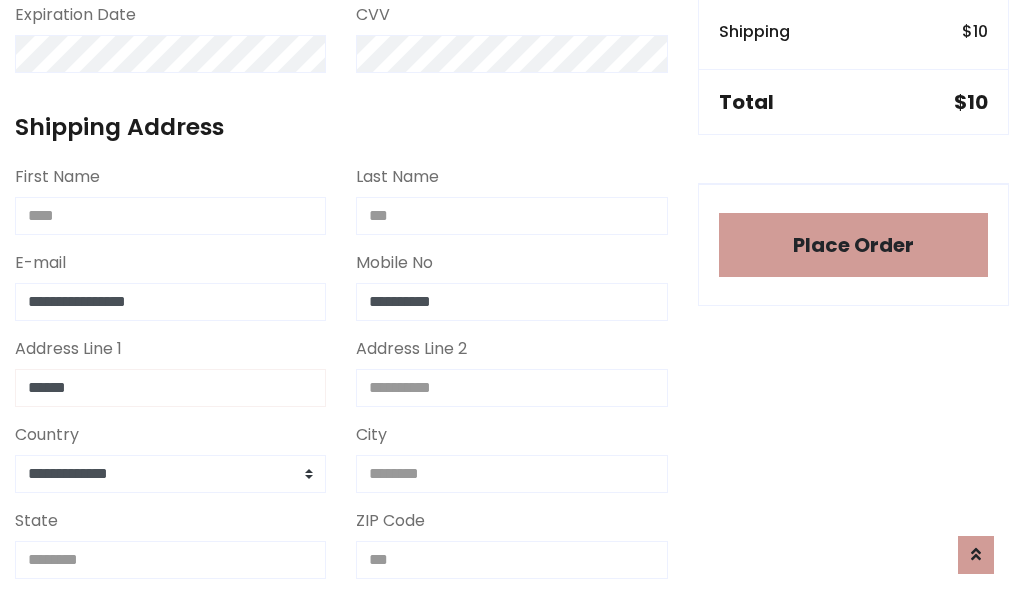type on "******" 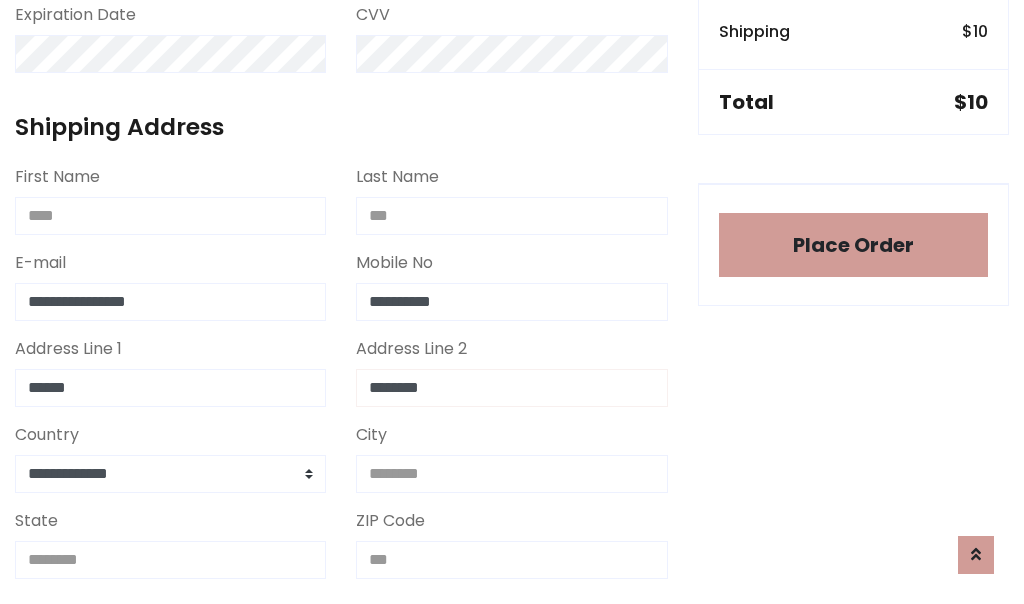 type on "********" 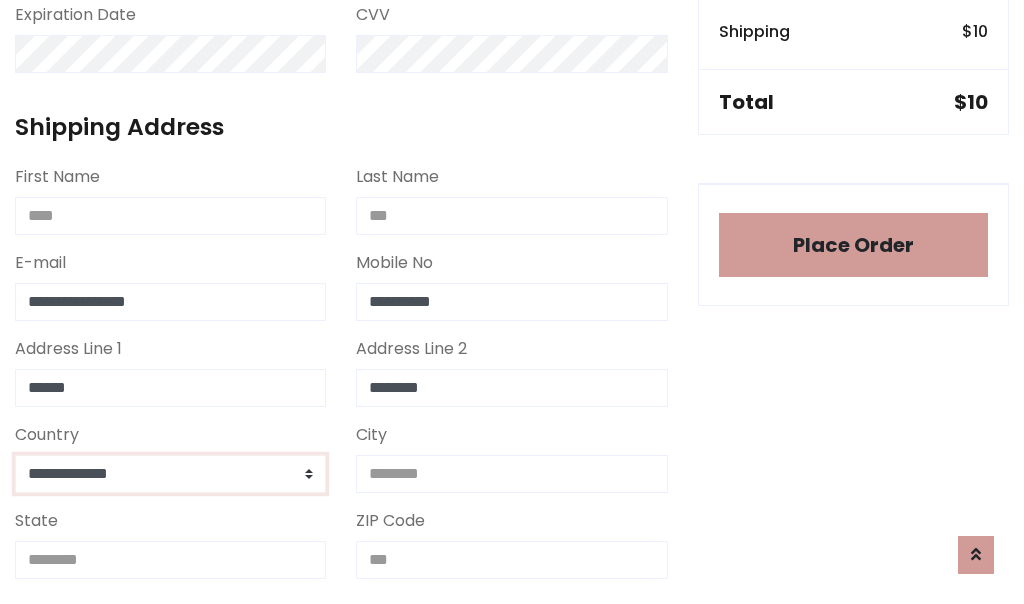 select on "*******" 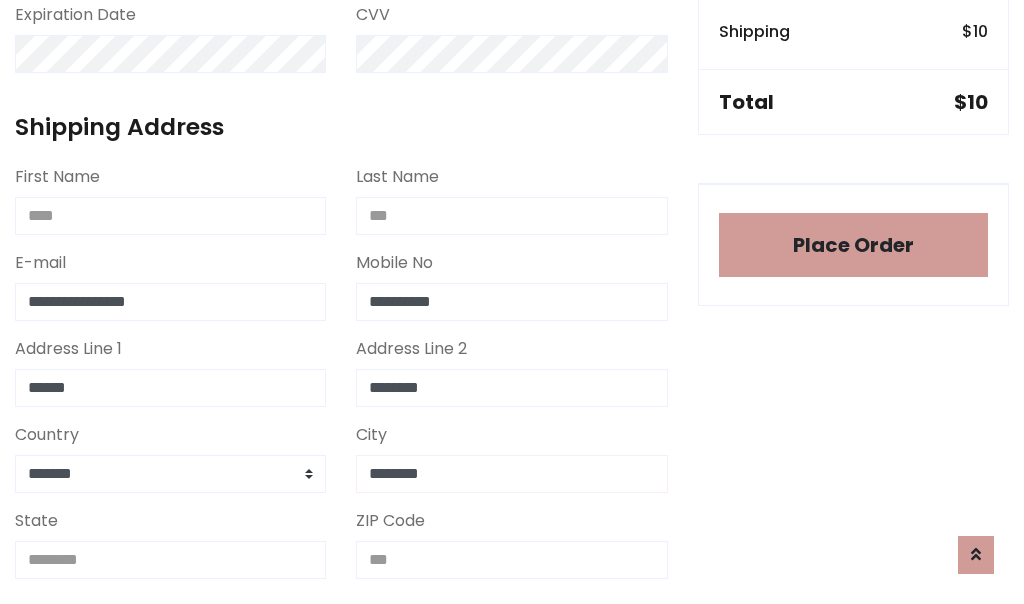 type on "********" 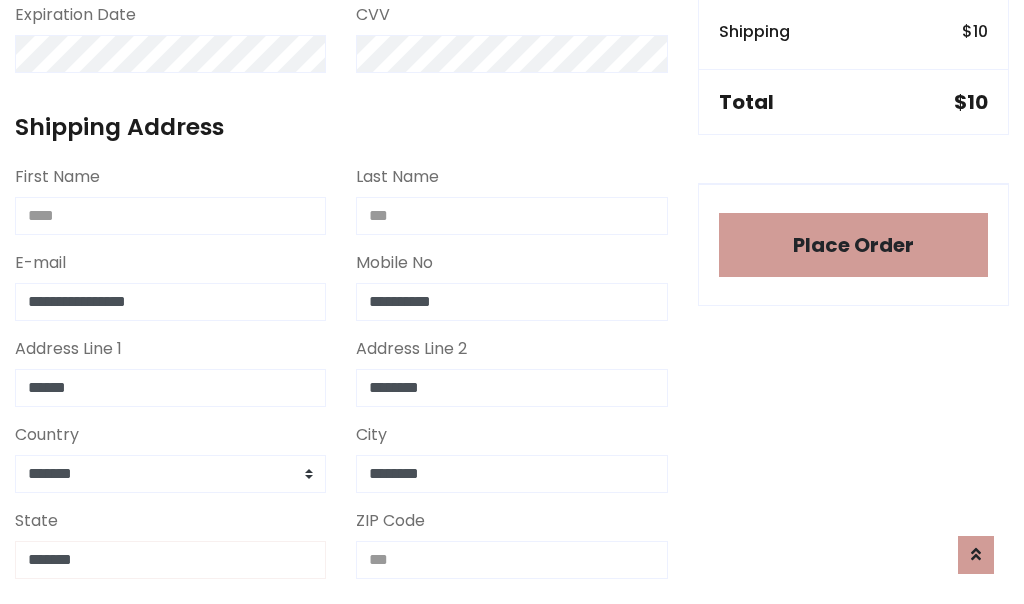 type on "*******" 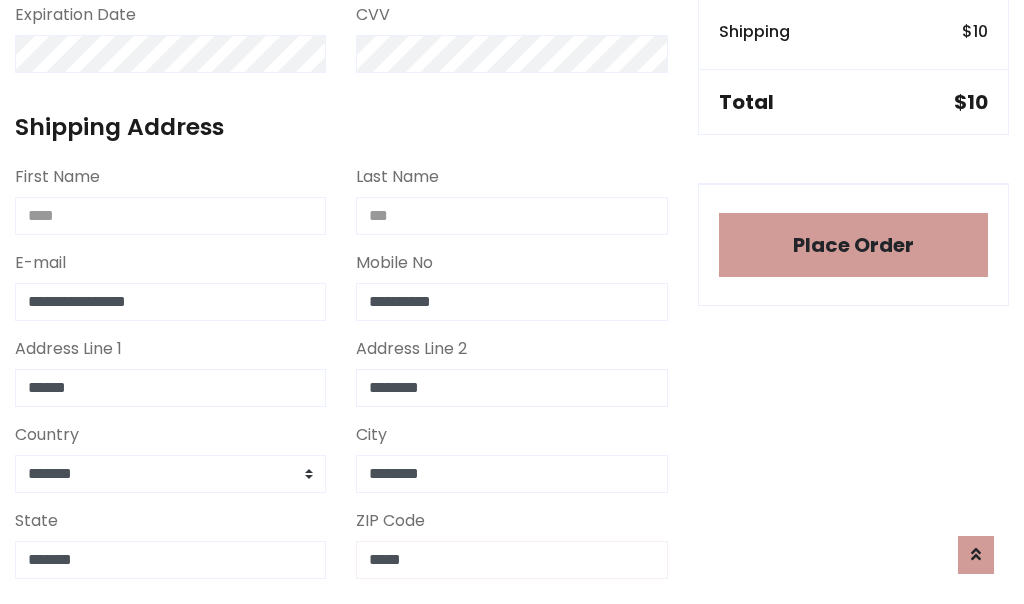 scroll, scrollTop: 403, scrollLeft: 0, axis: vertical 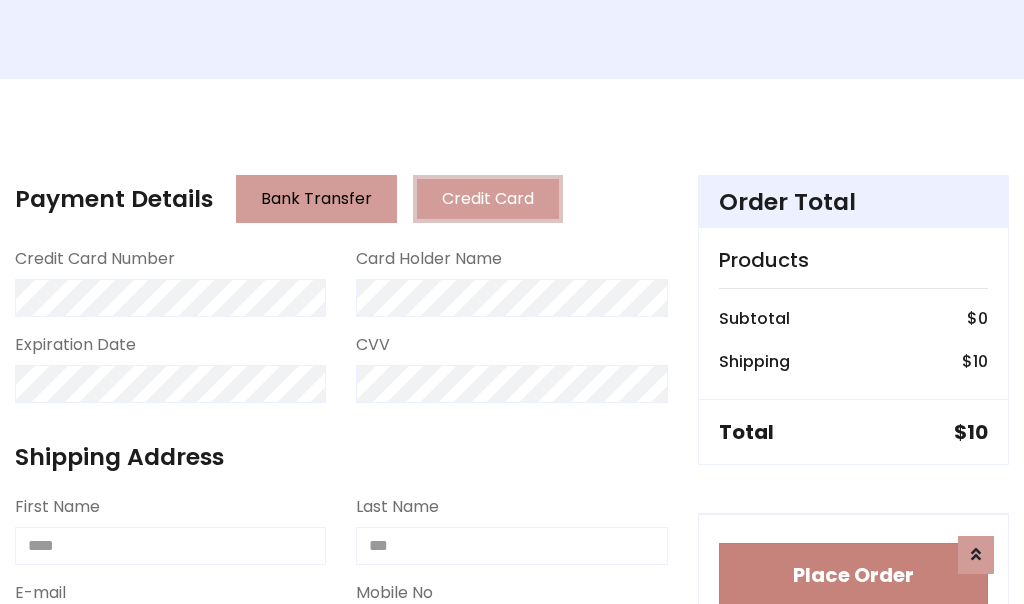 type on "*****" 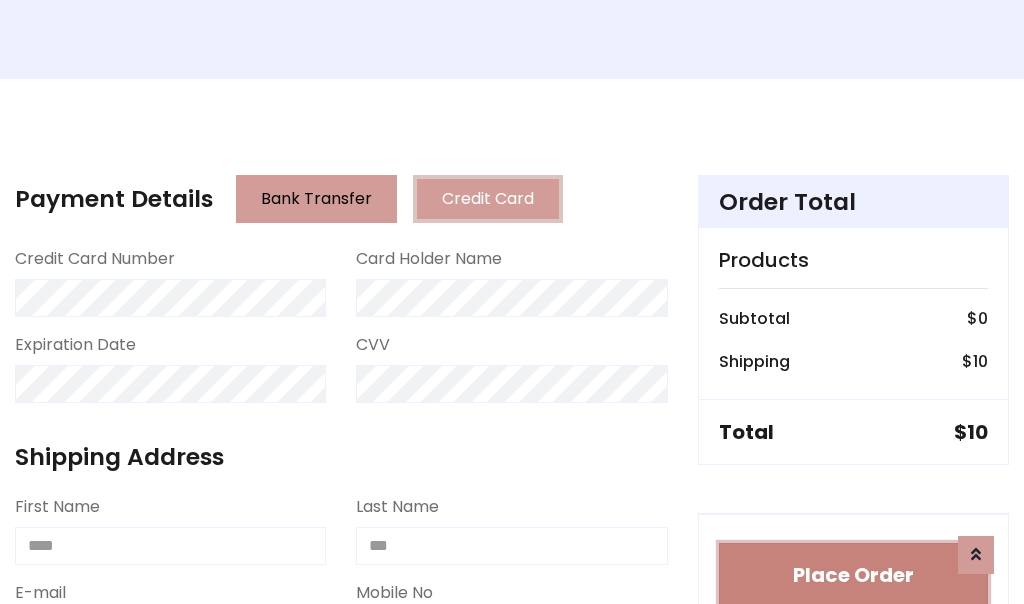 click on "Place Order" at bounding box center (853, 575) 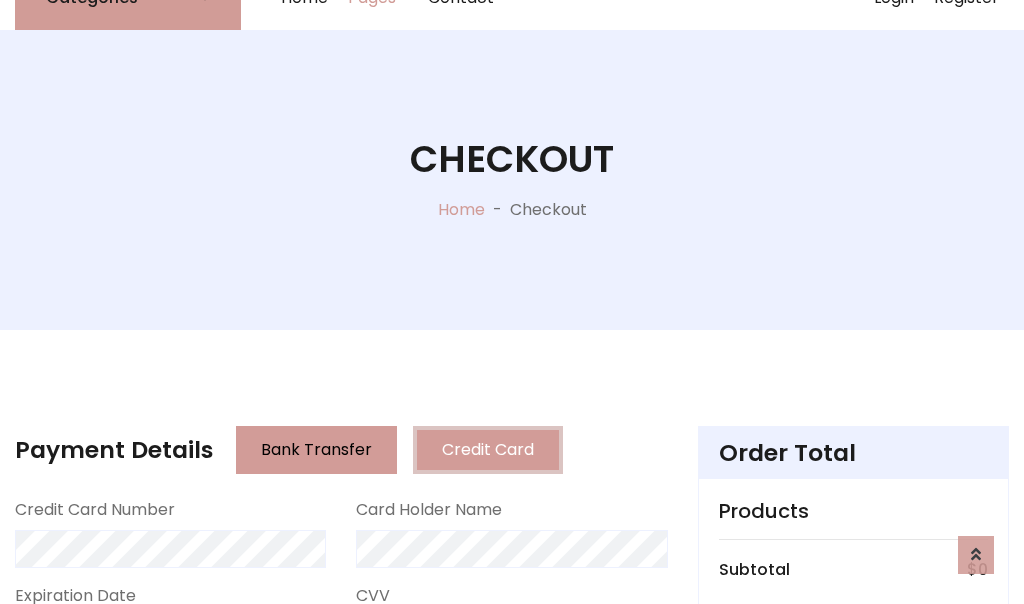 scroll, scrollTop: 0, scrollLeft: 0, axis: both 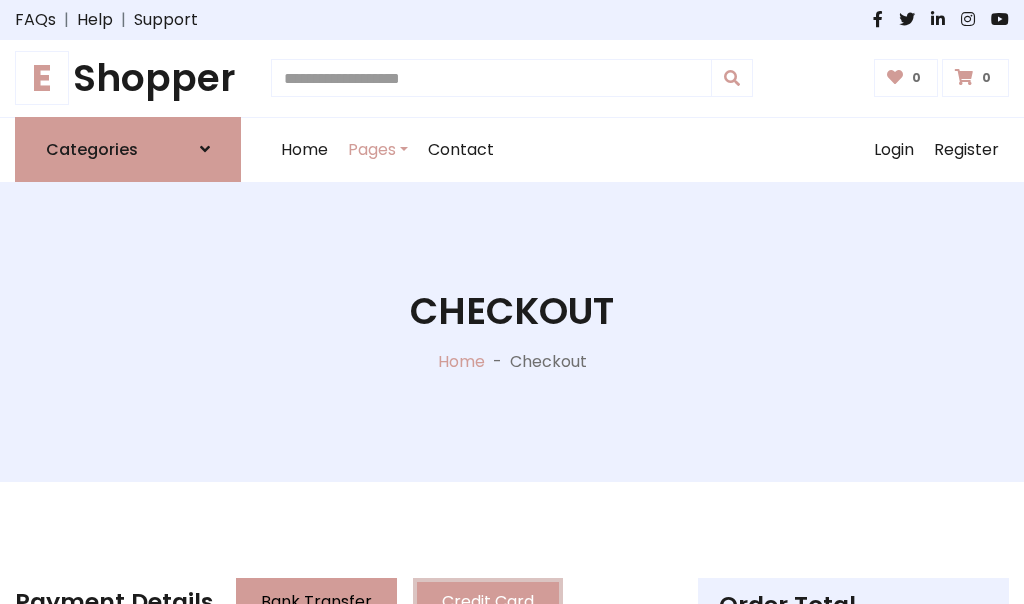 click on "E Shopper" at bounding box center [128, 78] 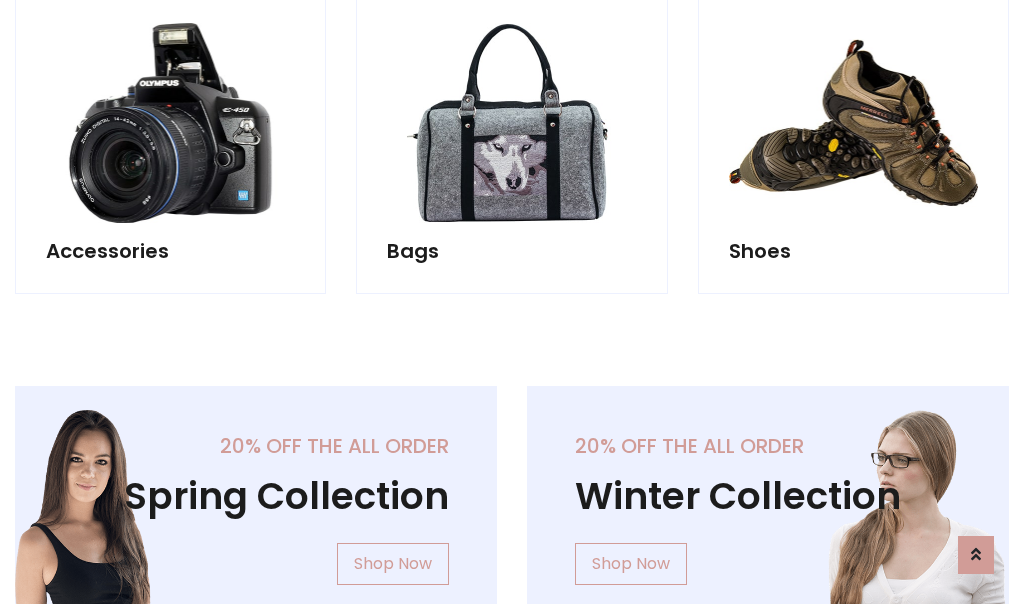 scroll, scrollTop: 770, scrollLeft: 0, axis: vertical 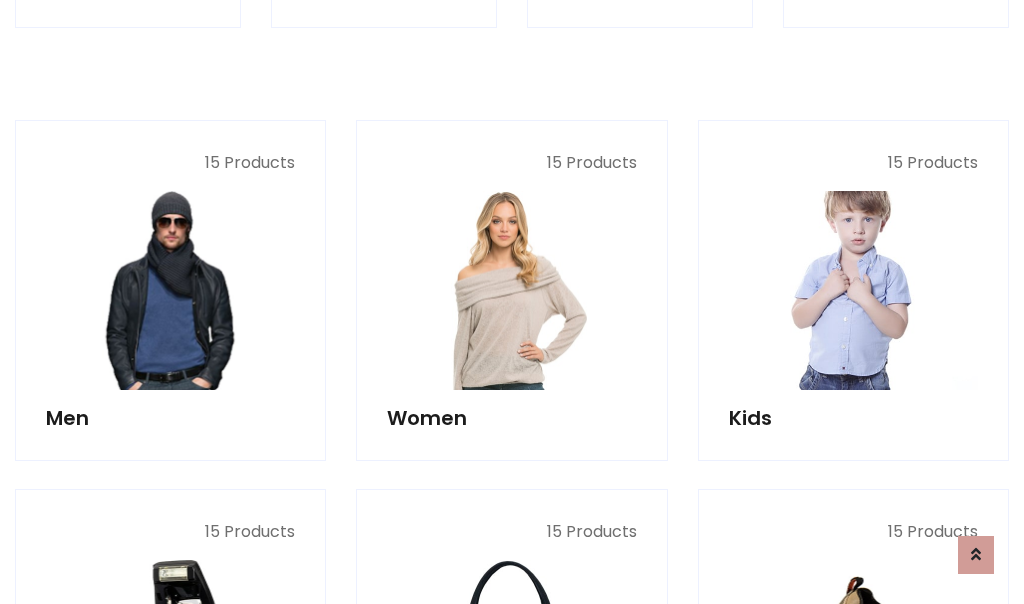 click at bounding box center [853, 290] 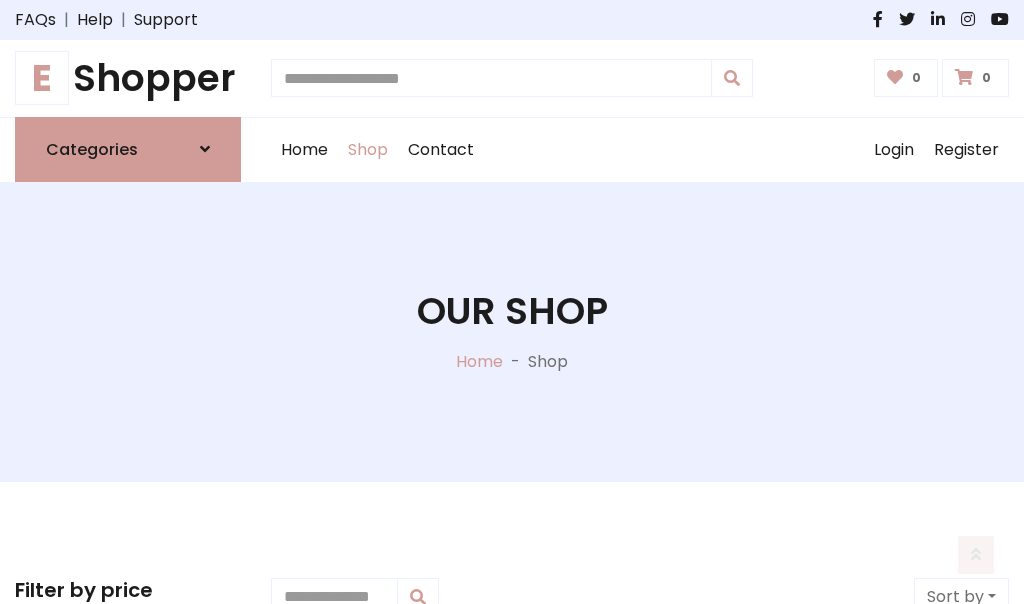 scroll, scrollTop: 549, scrollLeft: 0, axis: vertical 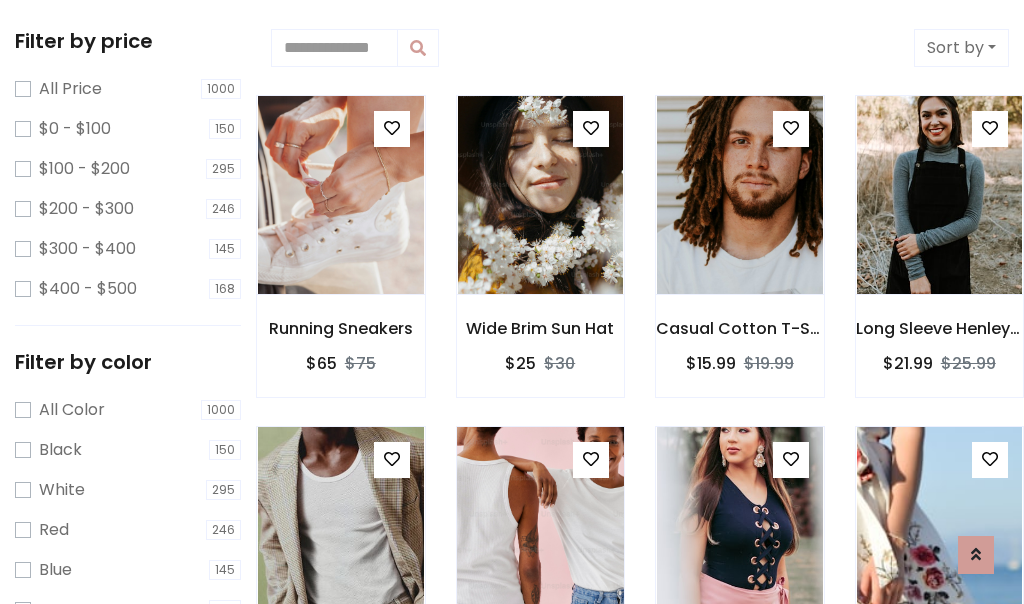 click at bounding box center [591, 459] 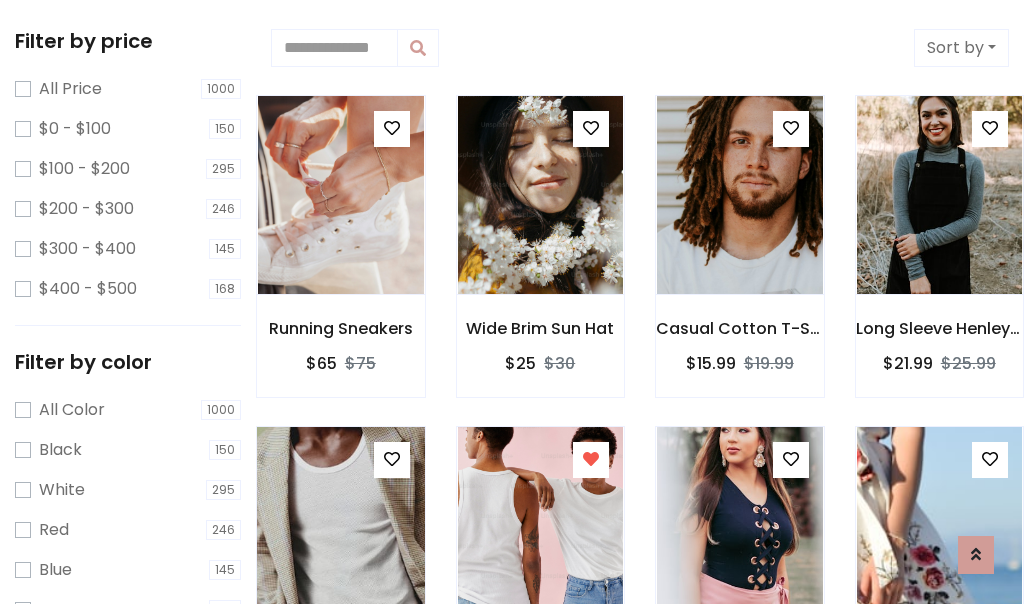click at bounding box center (340, 526) 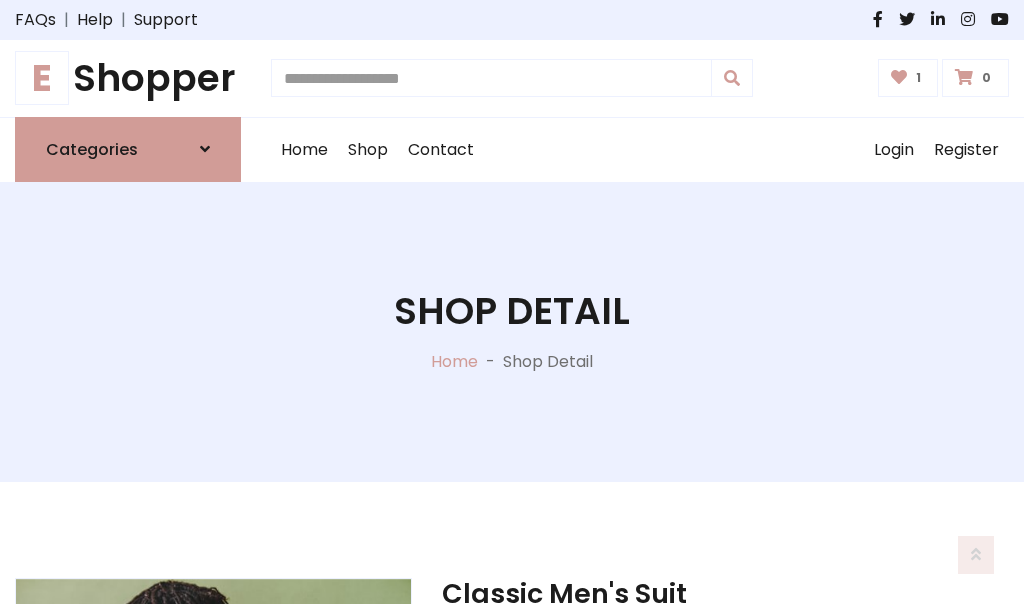scroll, scrollTop: 262, scrollLeft: 0, axis: vertical 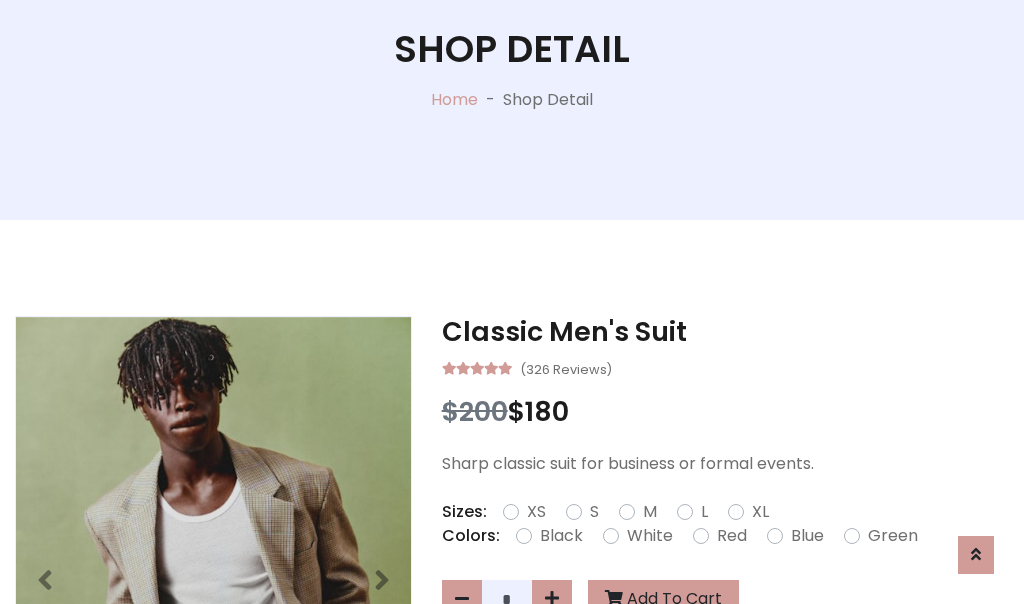 click on "XL" at bounding box center [760, 512] 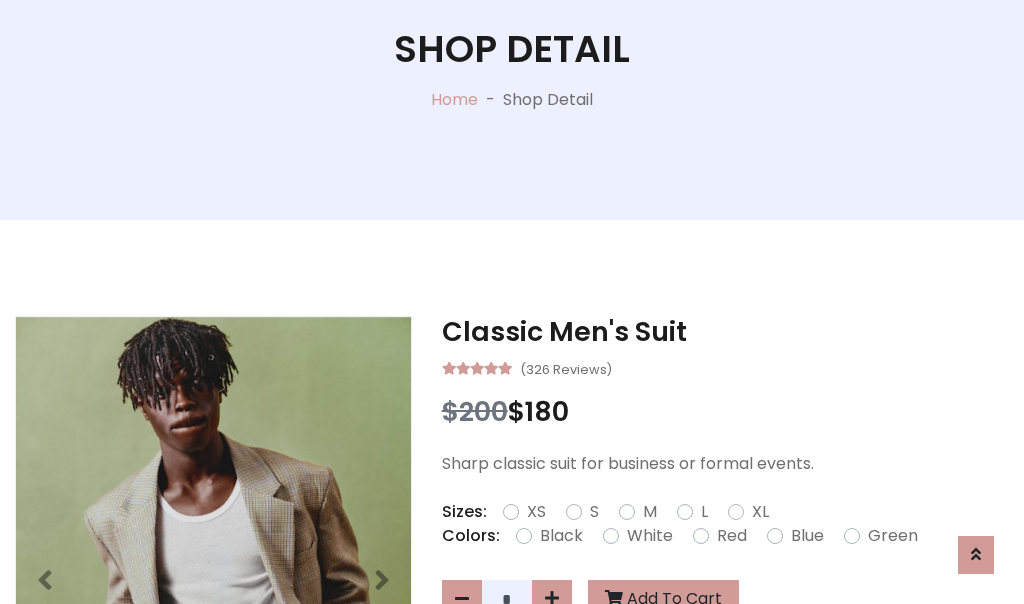 click on "Black" at bounding box center (561, 536) 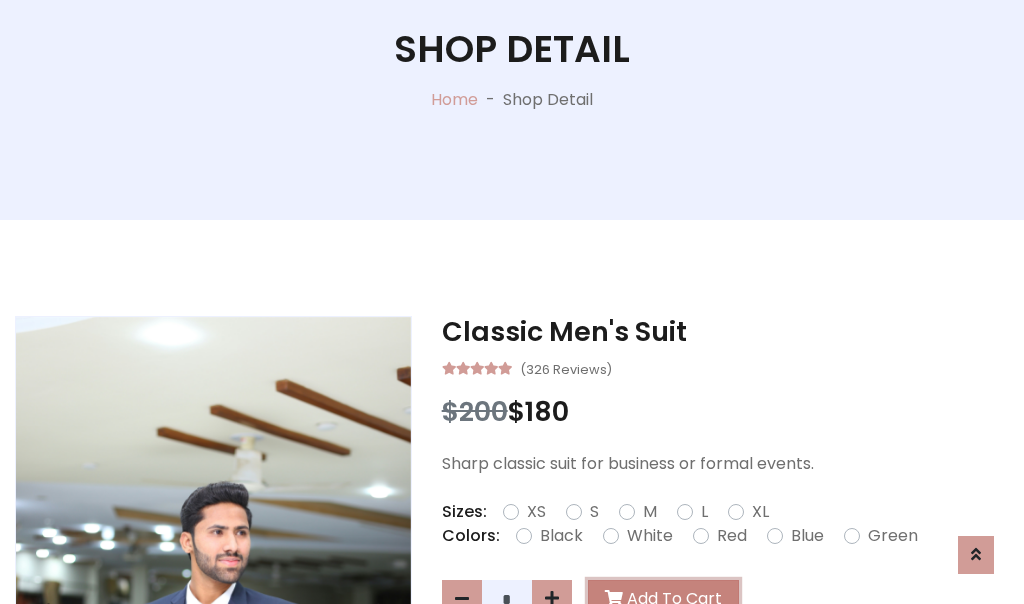 click on "Add To Cart" at bounding box center (663, 599) 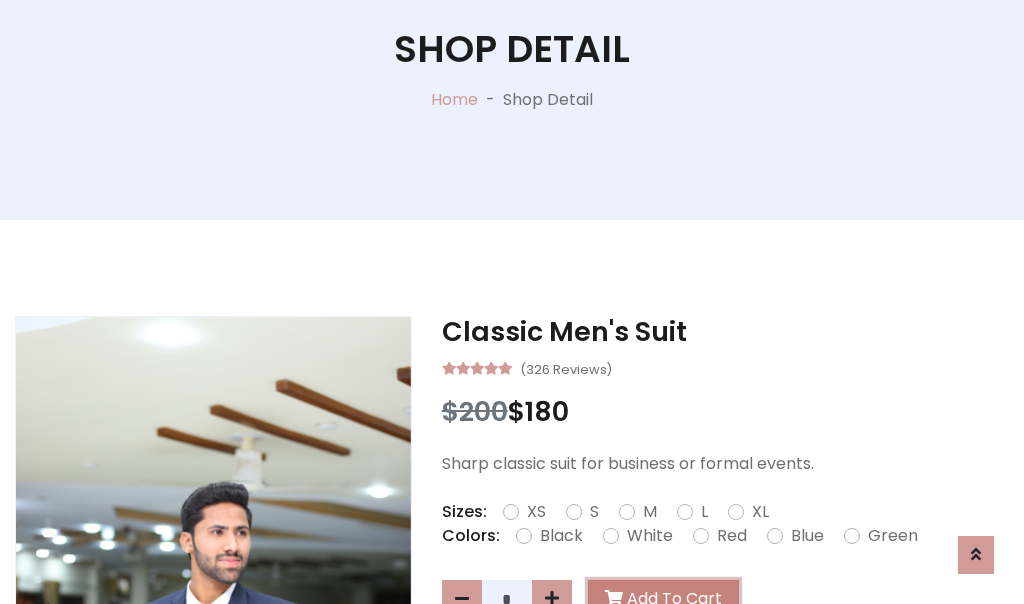 scroll, scrollTop: 0, scrollLeft: 0, axis: both 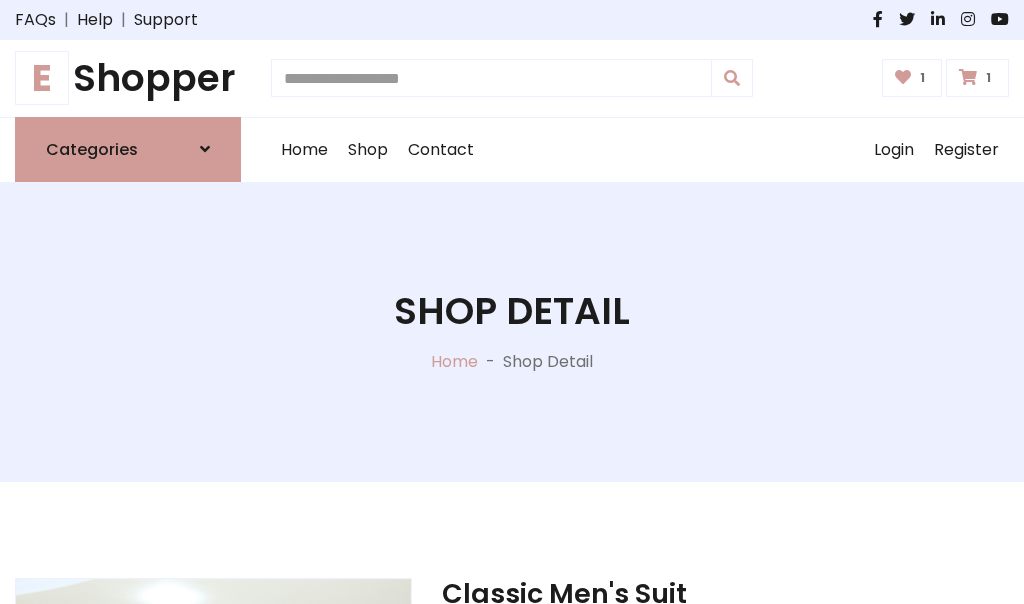 click at bounding box center (968, 77) 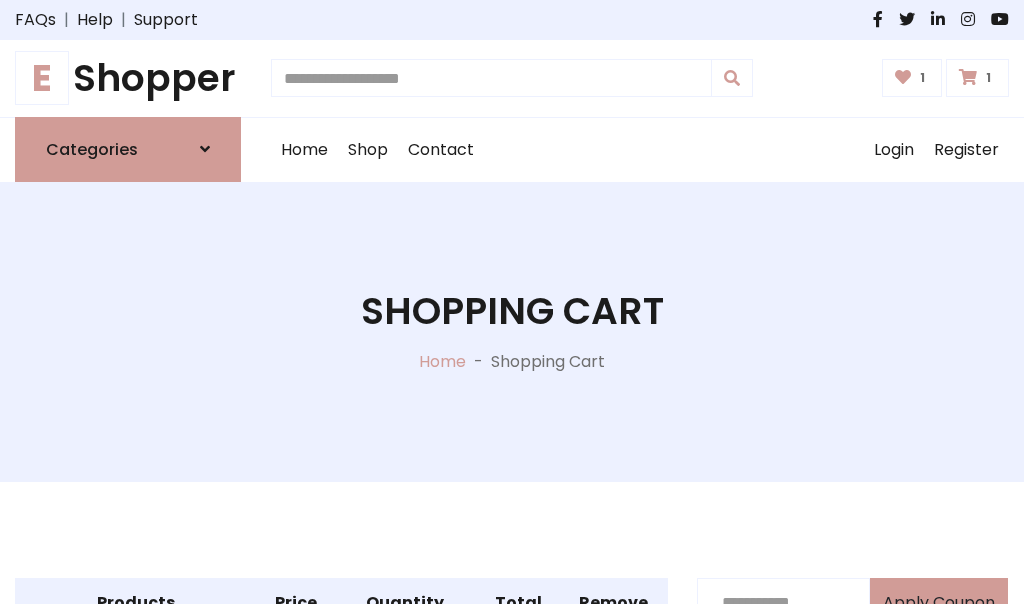 scroll, scrollTop: 570, scrollLeft: 0, axis: vertical 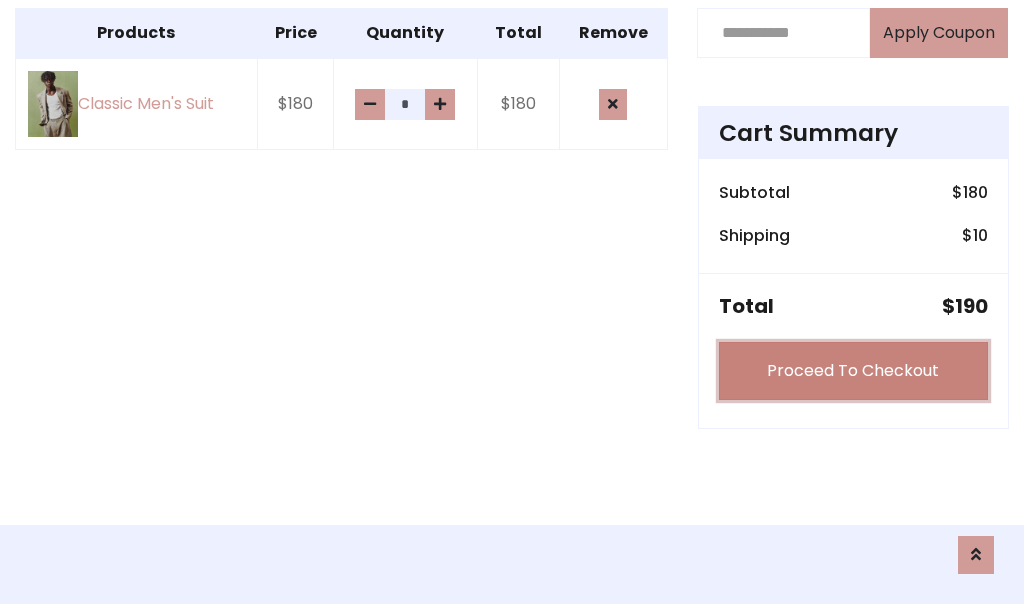 click on "Proceed To Checkout" at bounding box center [853, 371] 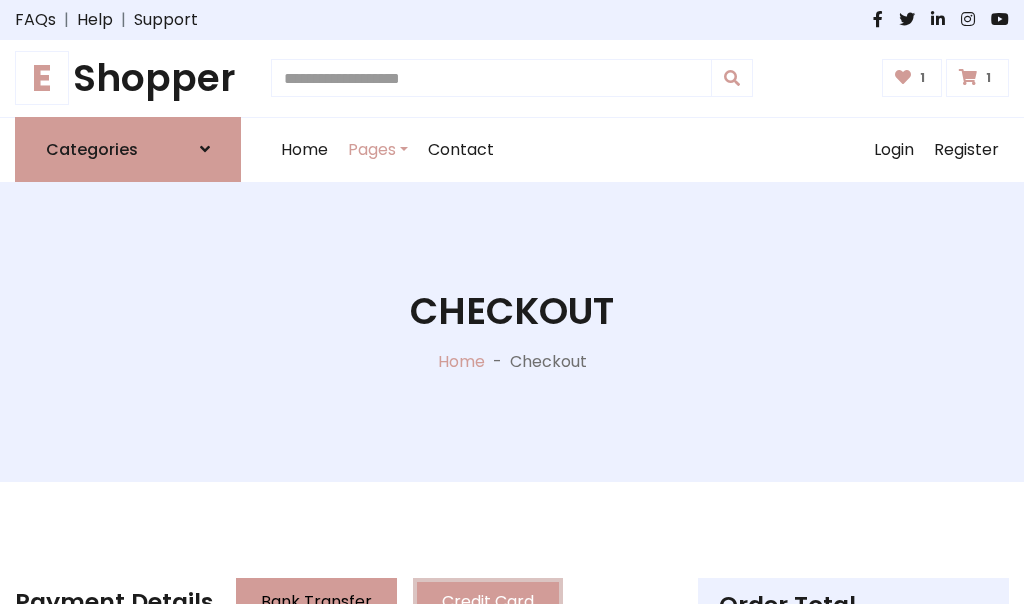 scroll, scrollTop: 201, scrollLeft: 0, axis: vertical 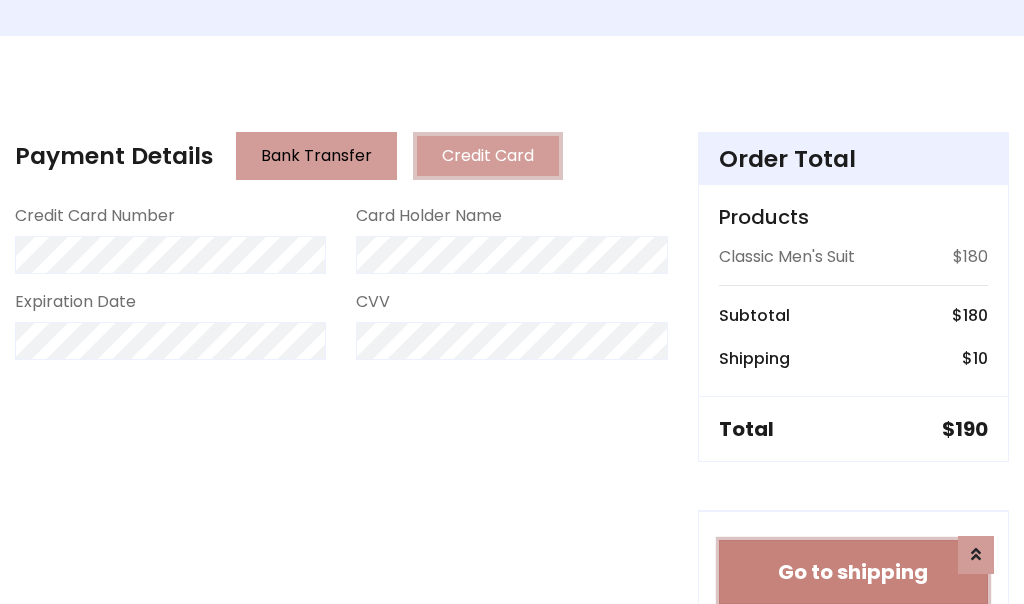 click on "Go to shipping" at bounding box center (853, 572) 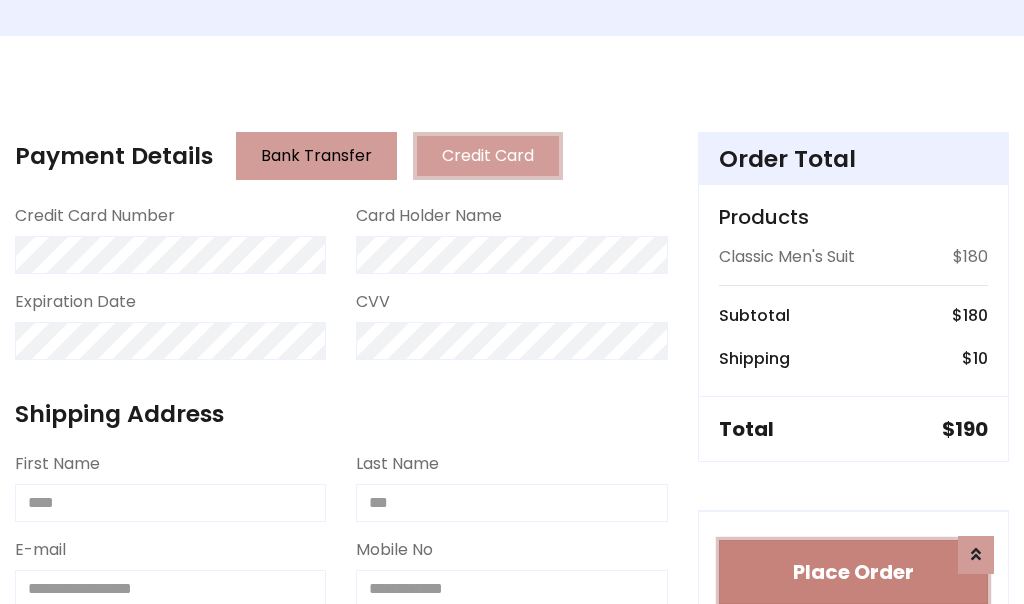type 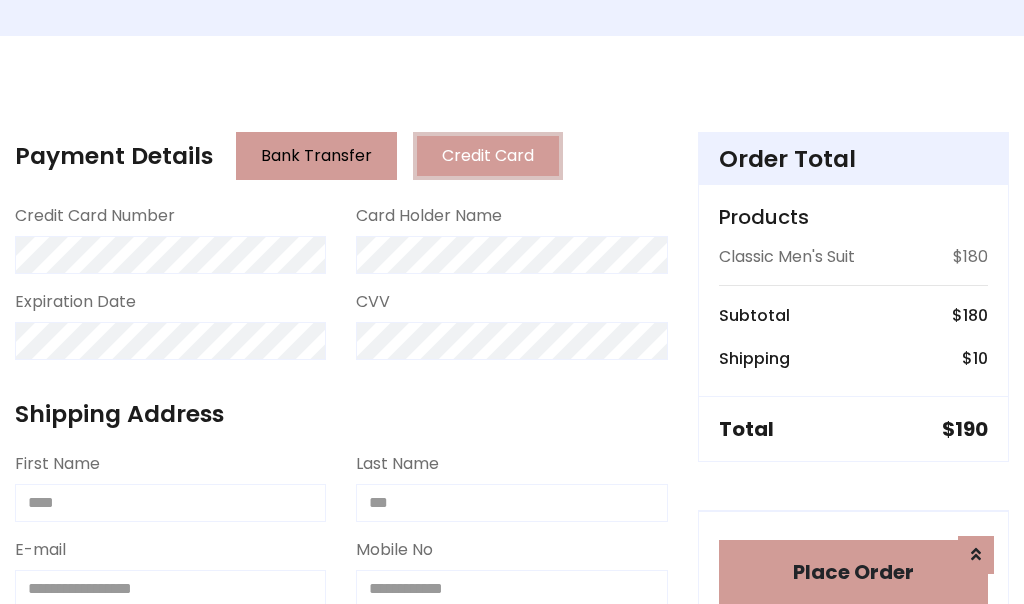 scroll, scrollTop: 1216, scrollLeft: 0, axis: vertical 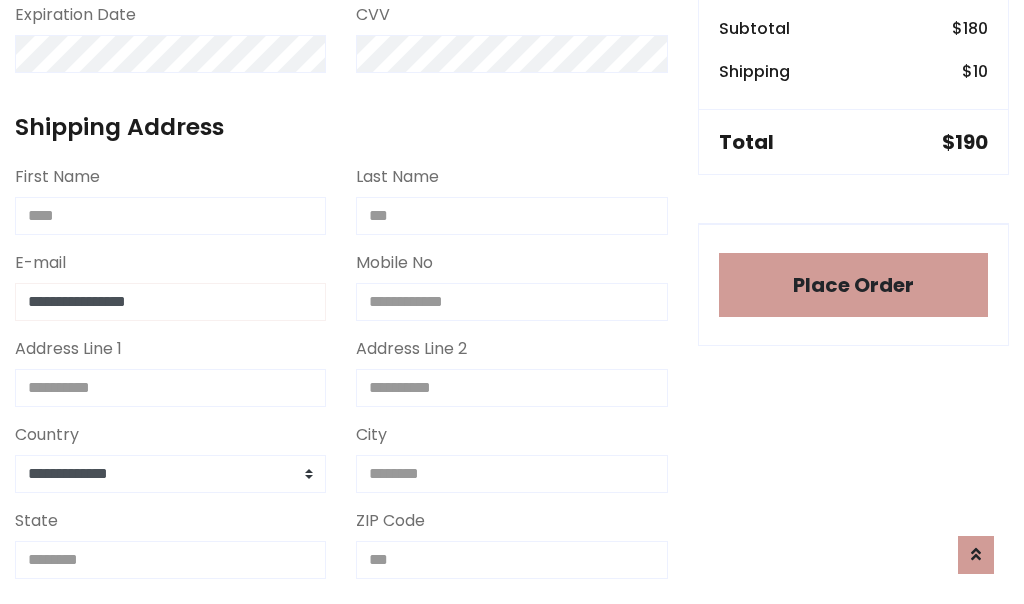 type on "**********" 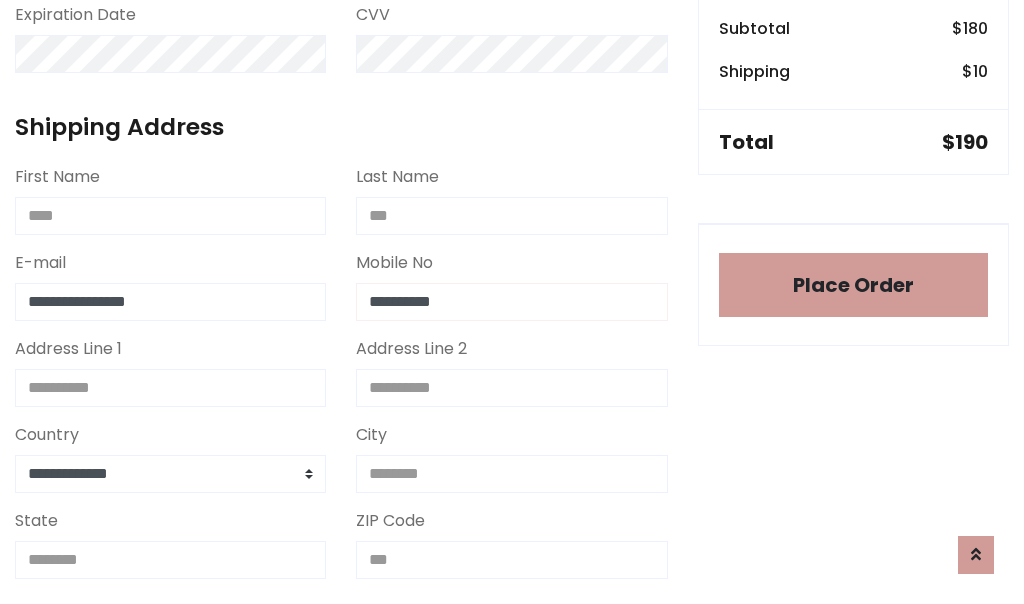 scroll, scrollTop: 573, scrollLeft: 0, axis: vertical 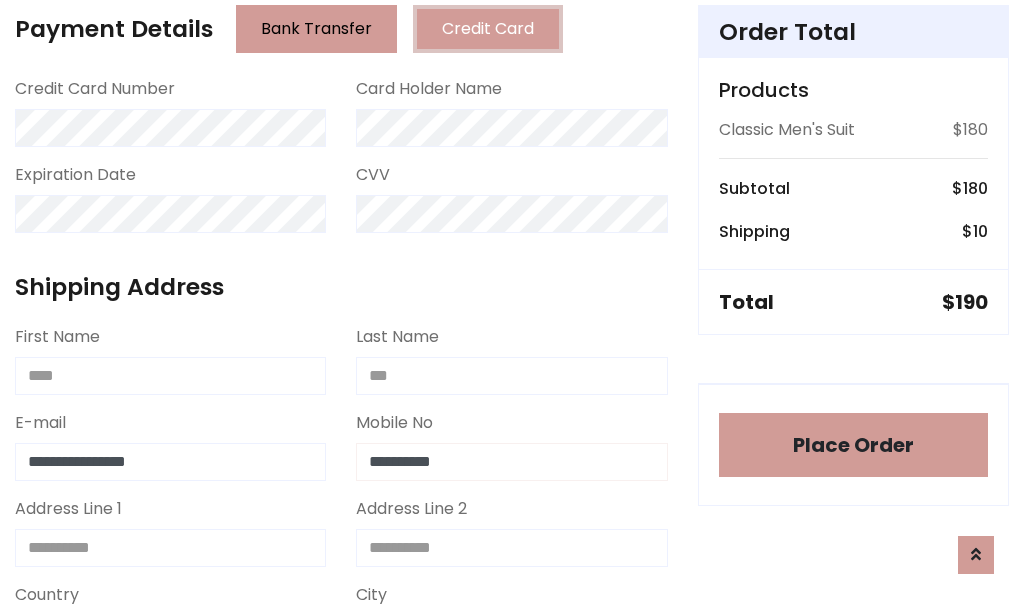 type on "**********" 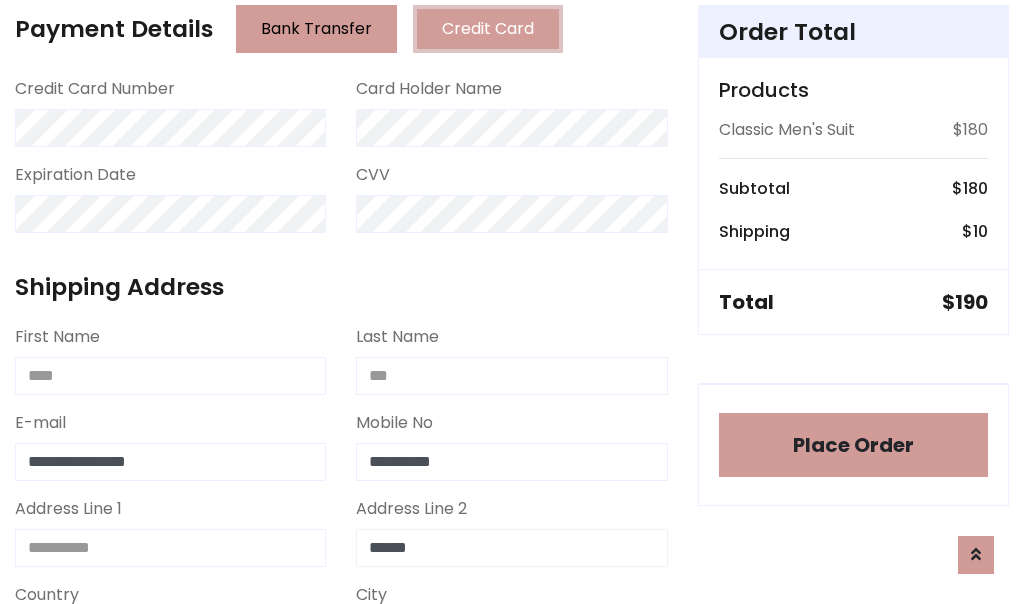 type on "******" 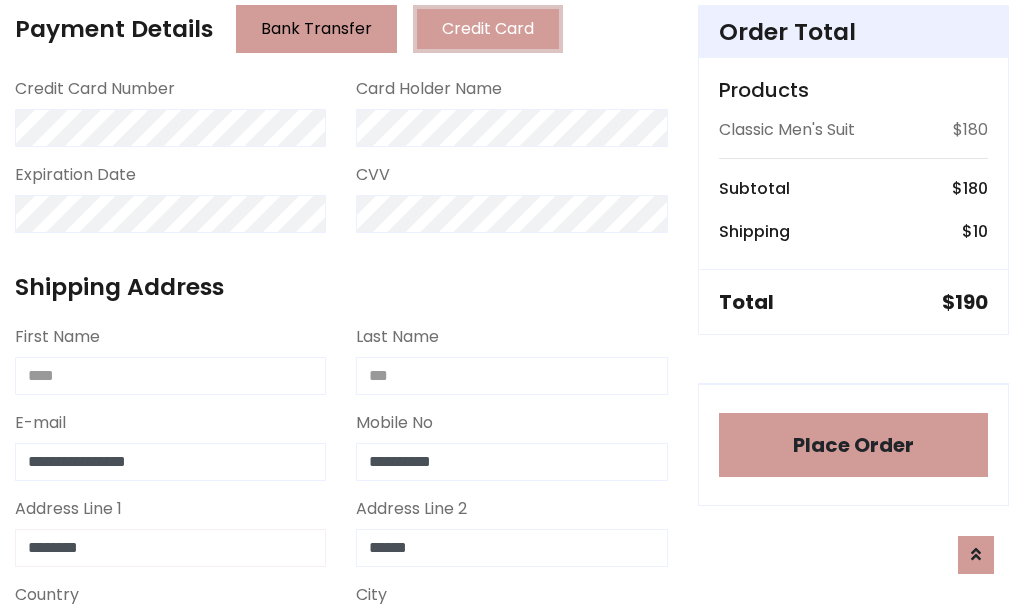 type on "********" 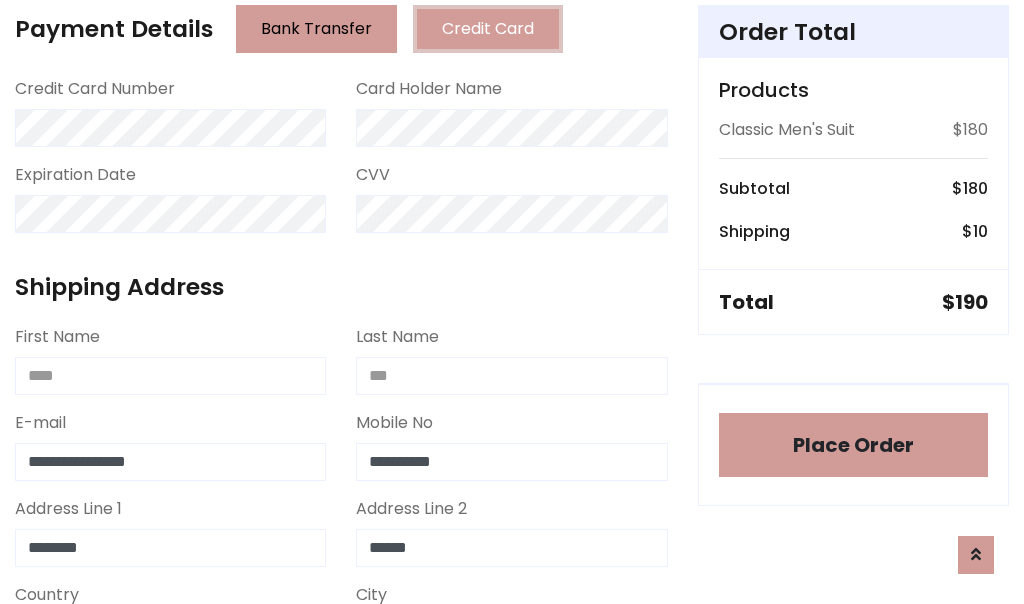 select on "*******" 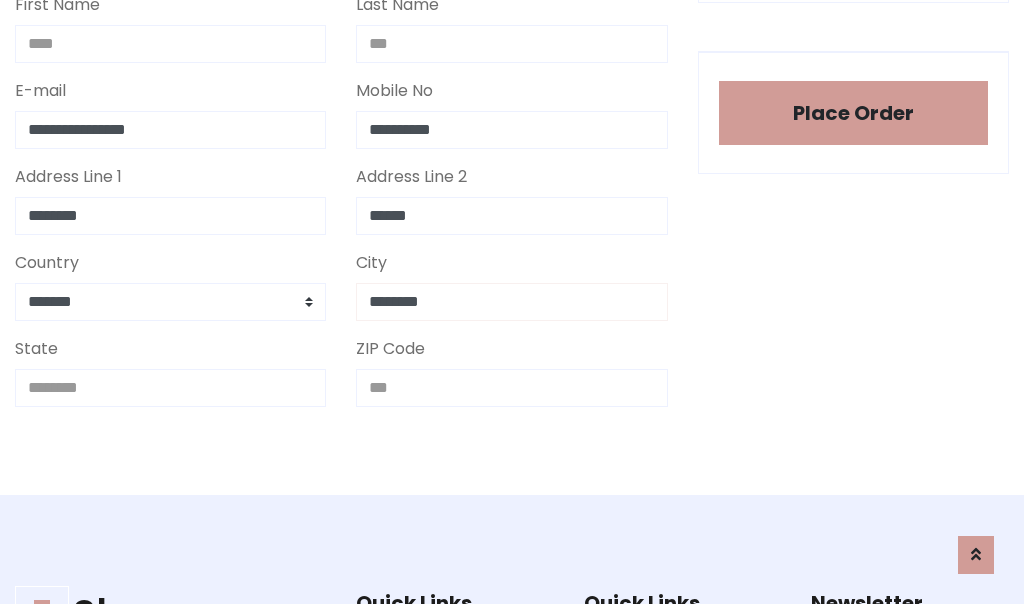 type on "********" 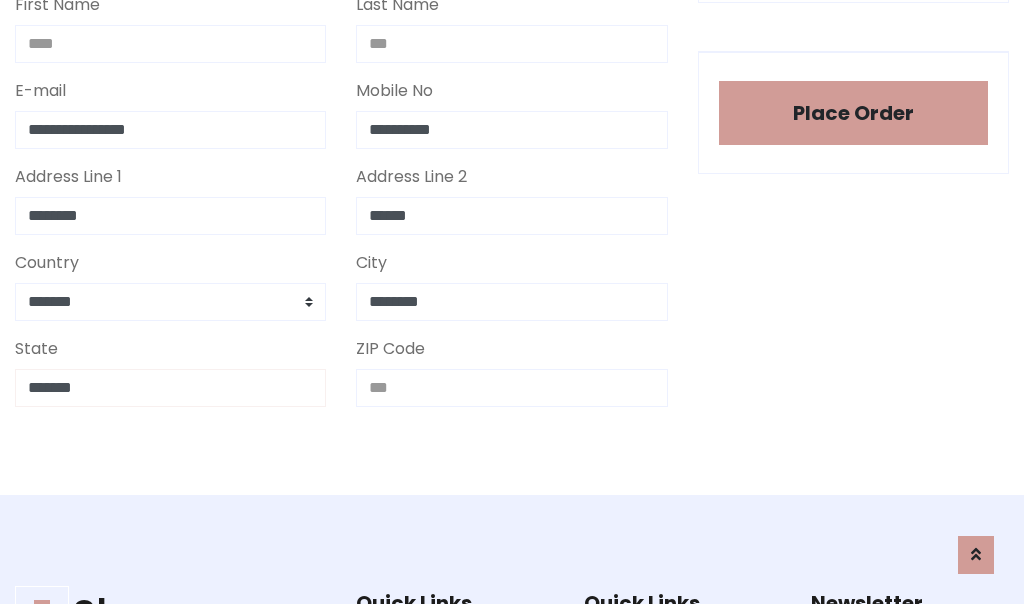 type on "*******" 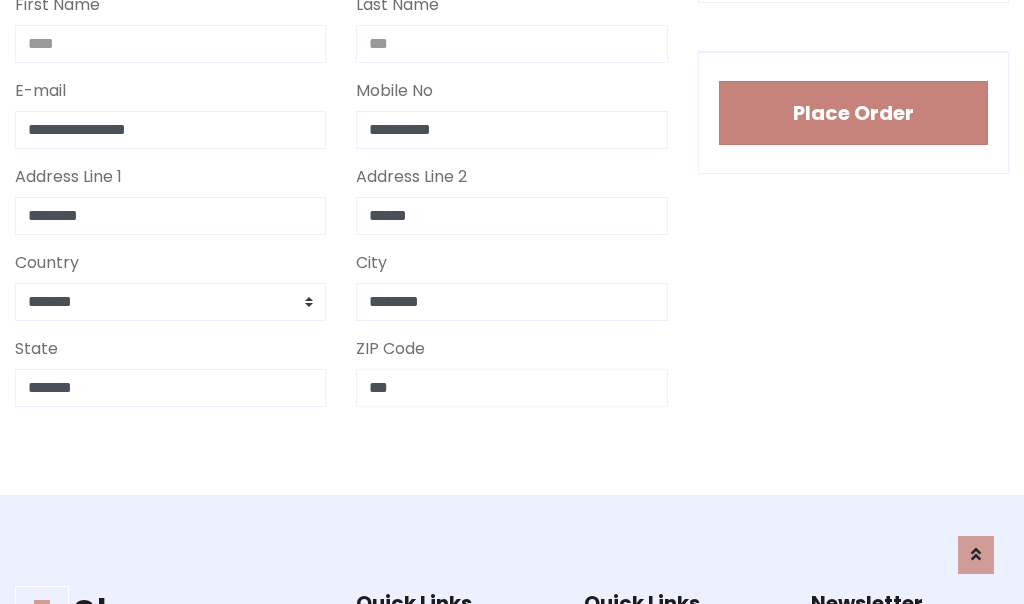 type on "***" 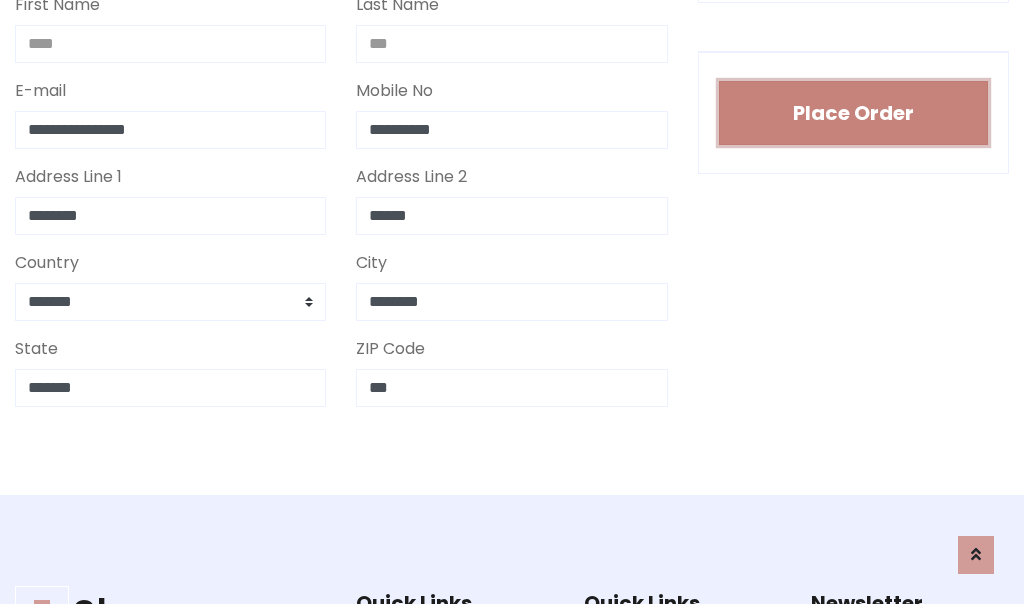 click on "Place Order" at bounding box center (853, 113) 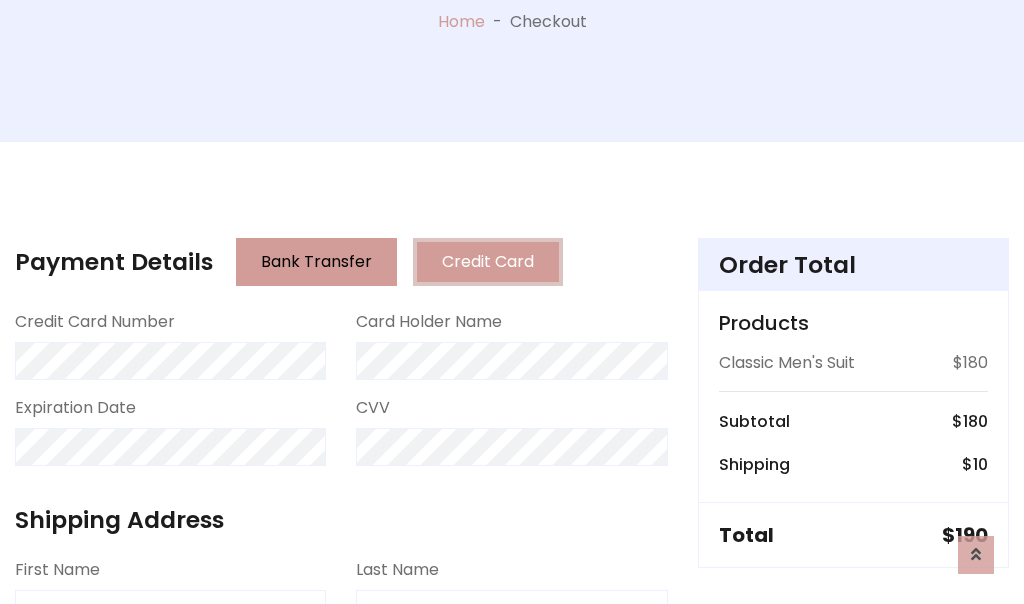 scroll, scrollTop: 0, scrollLeft: 0, axis: both 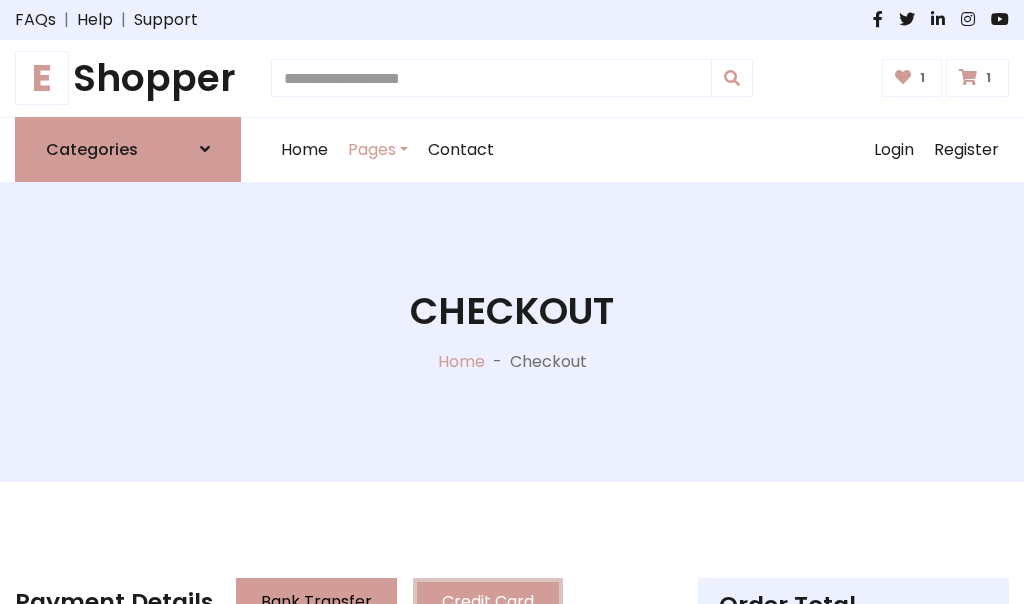 click on "E" at bounding box center (42, 78) 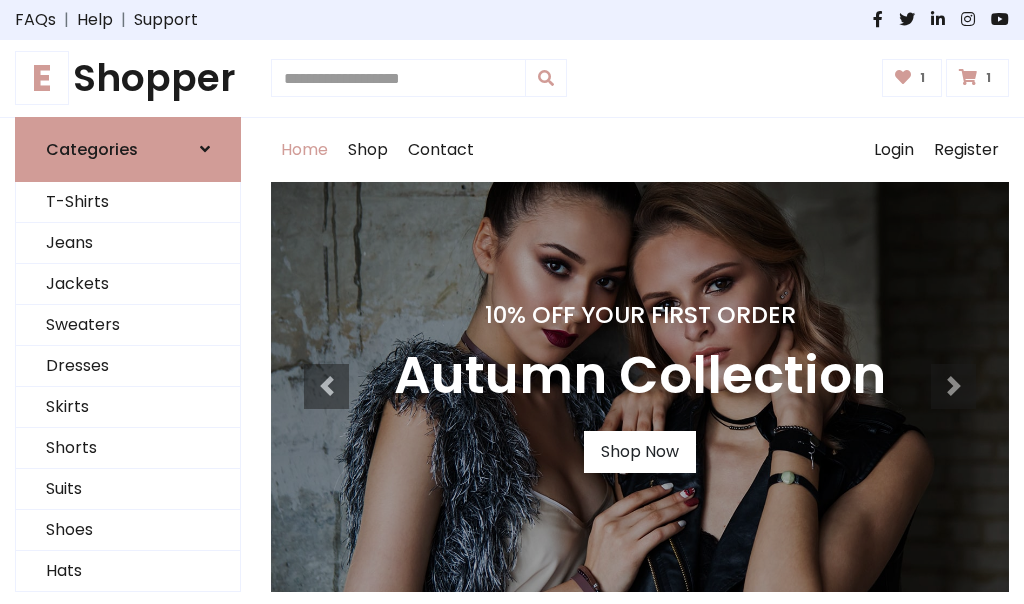 scroll, scrollTop: 0, scrollLeft: 0, axis: both 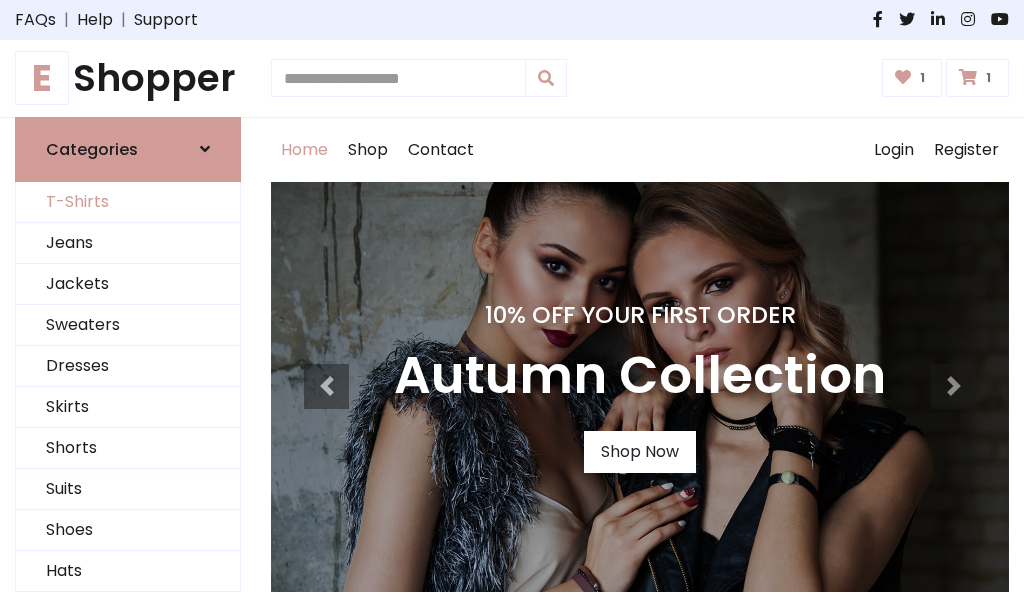 click on "T-Shirts" at bounding box center [128, 202] 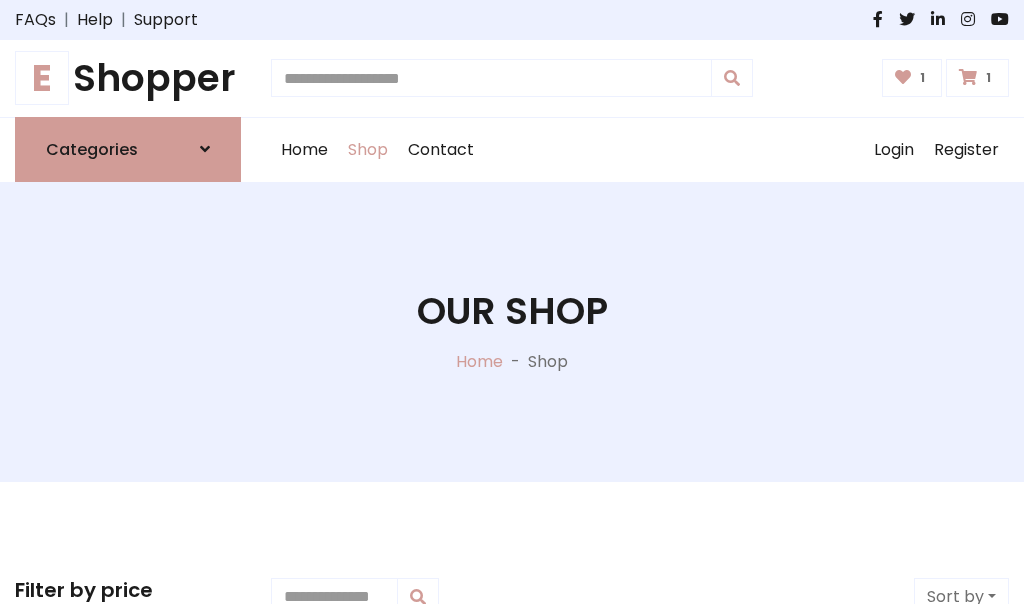 scroll, scrollTop: 0, scrollLeft: 0, axis: both 